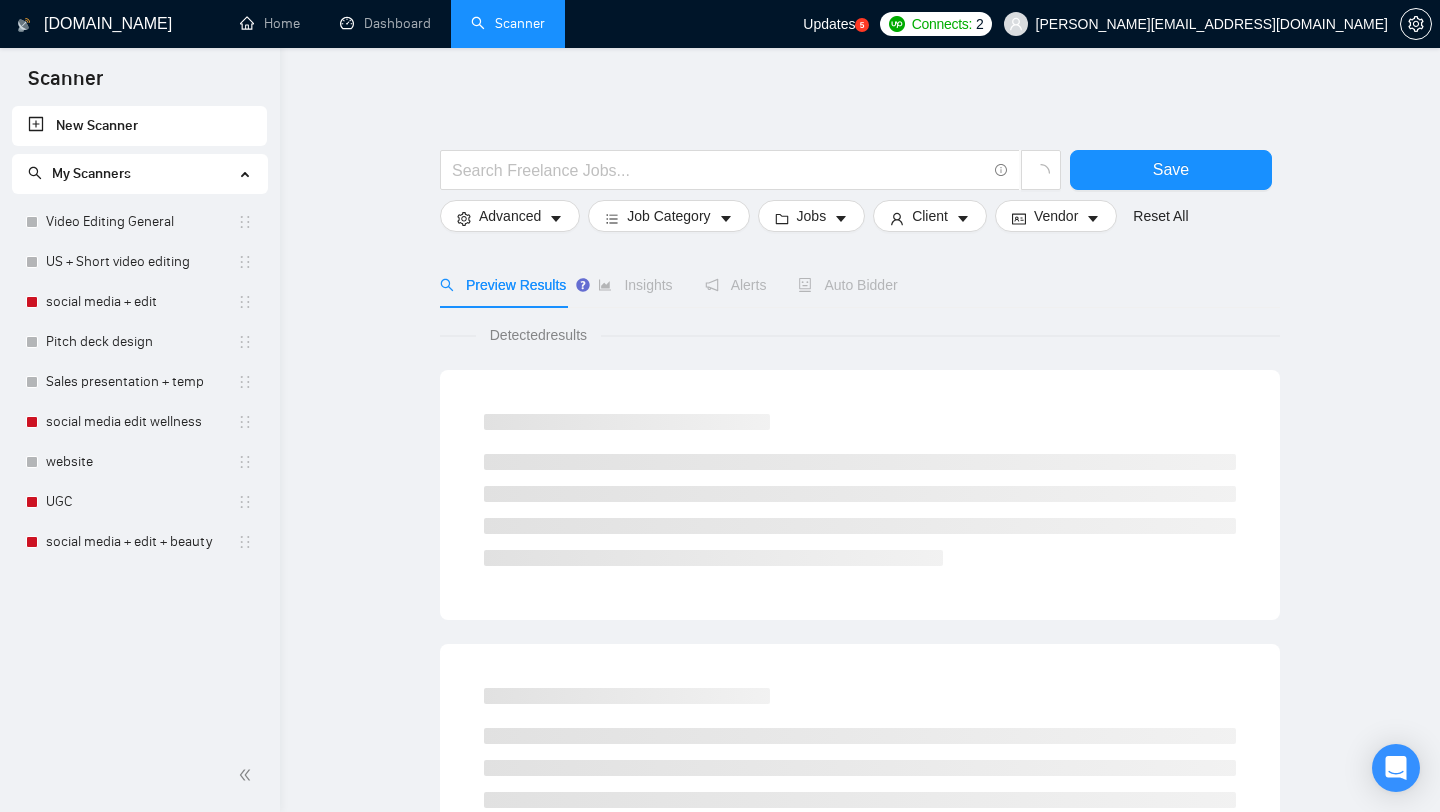 scroll, scrollTop: 0, scrollLeft: 0, axis: both 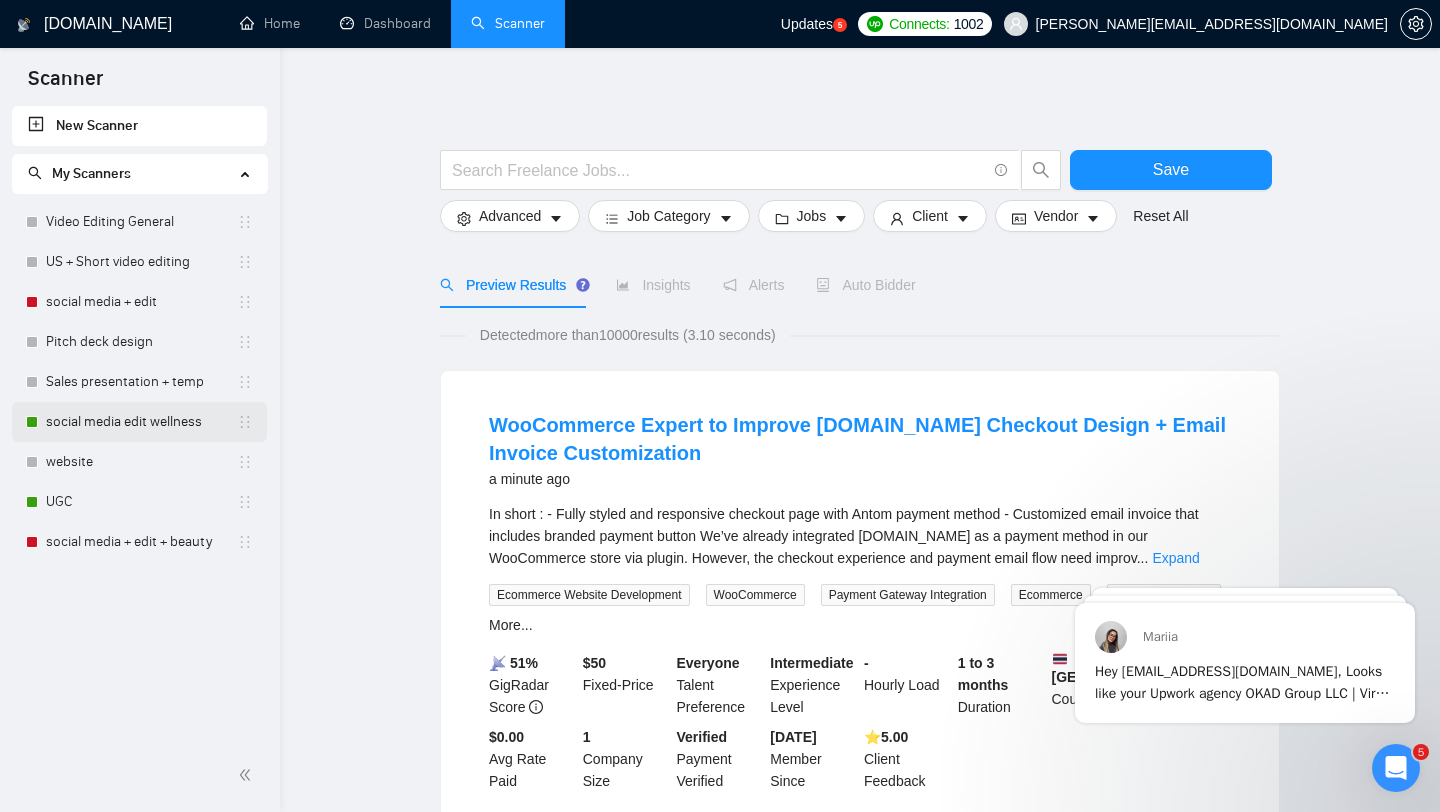 click on "social media edit wellness" at bounding box center [141, 422] 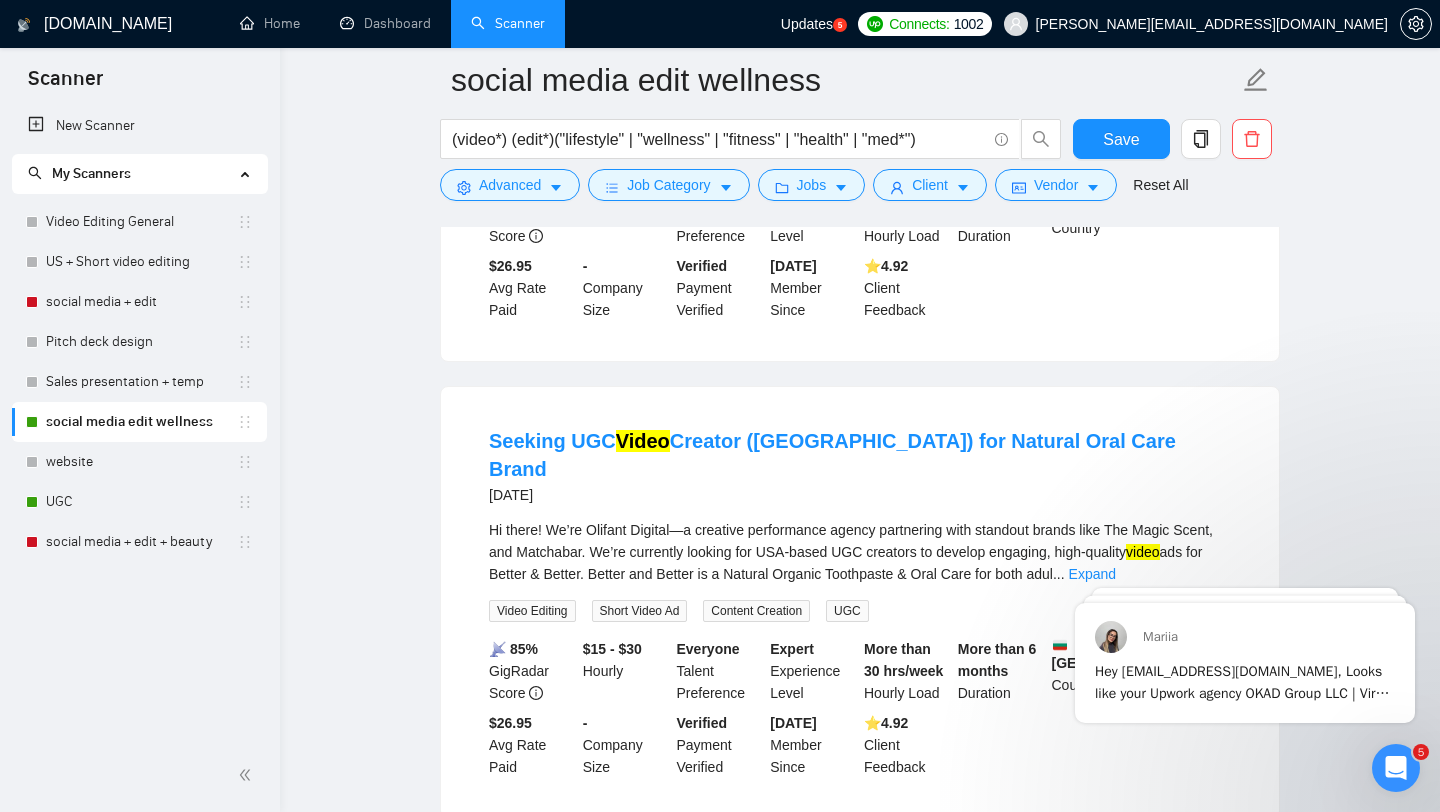 scroll, scrollTop: 530, scrollLeft: 0, axis: vertical 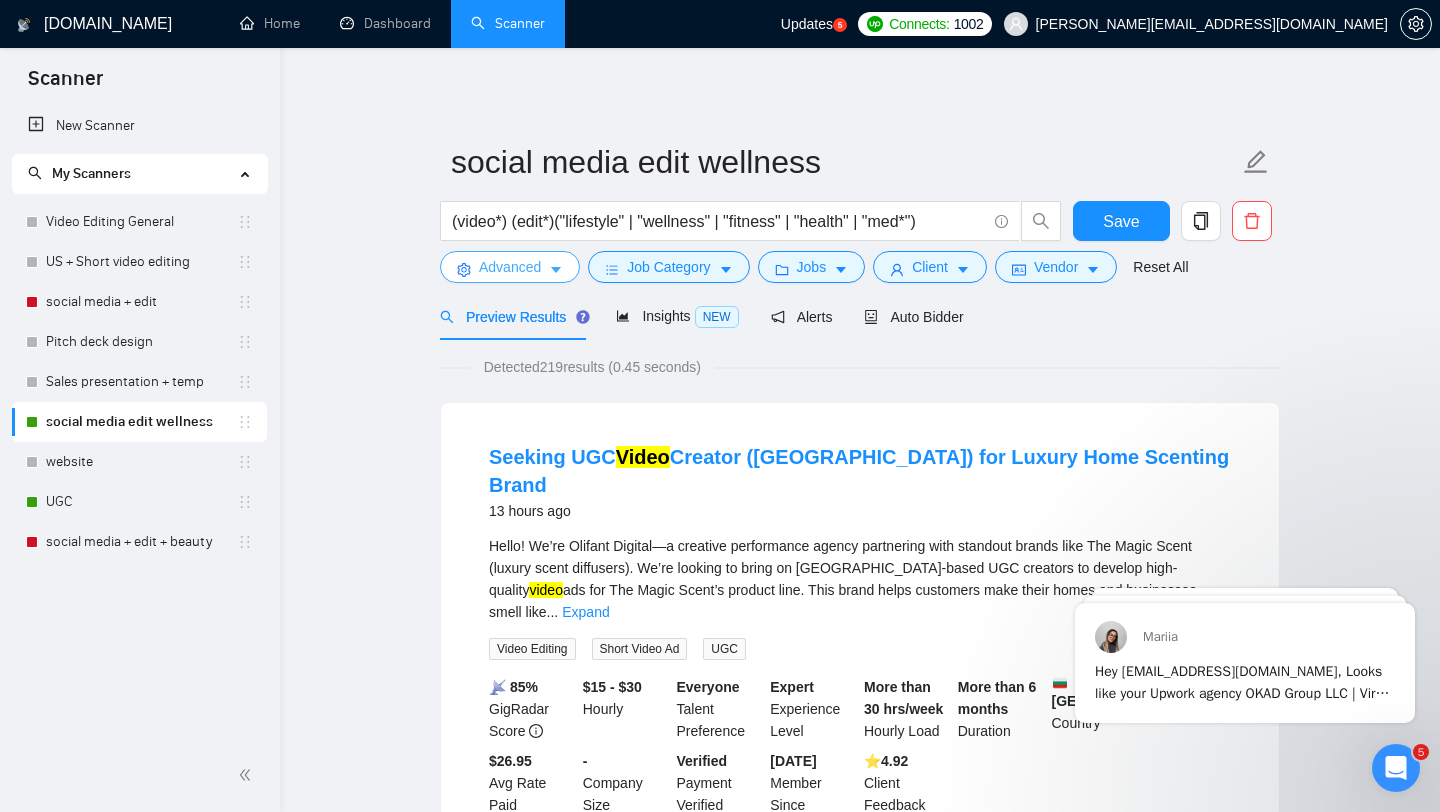click on "Advanced" at bounding box center [510, 267] 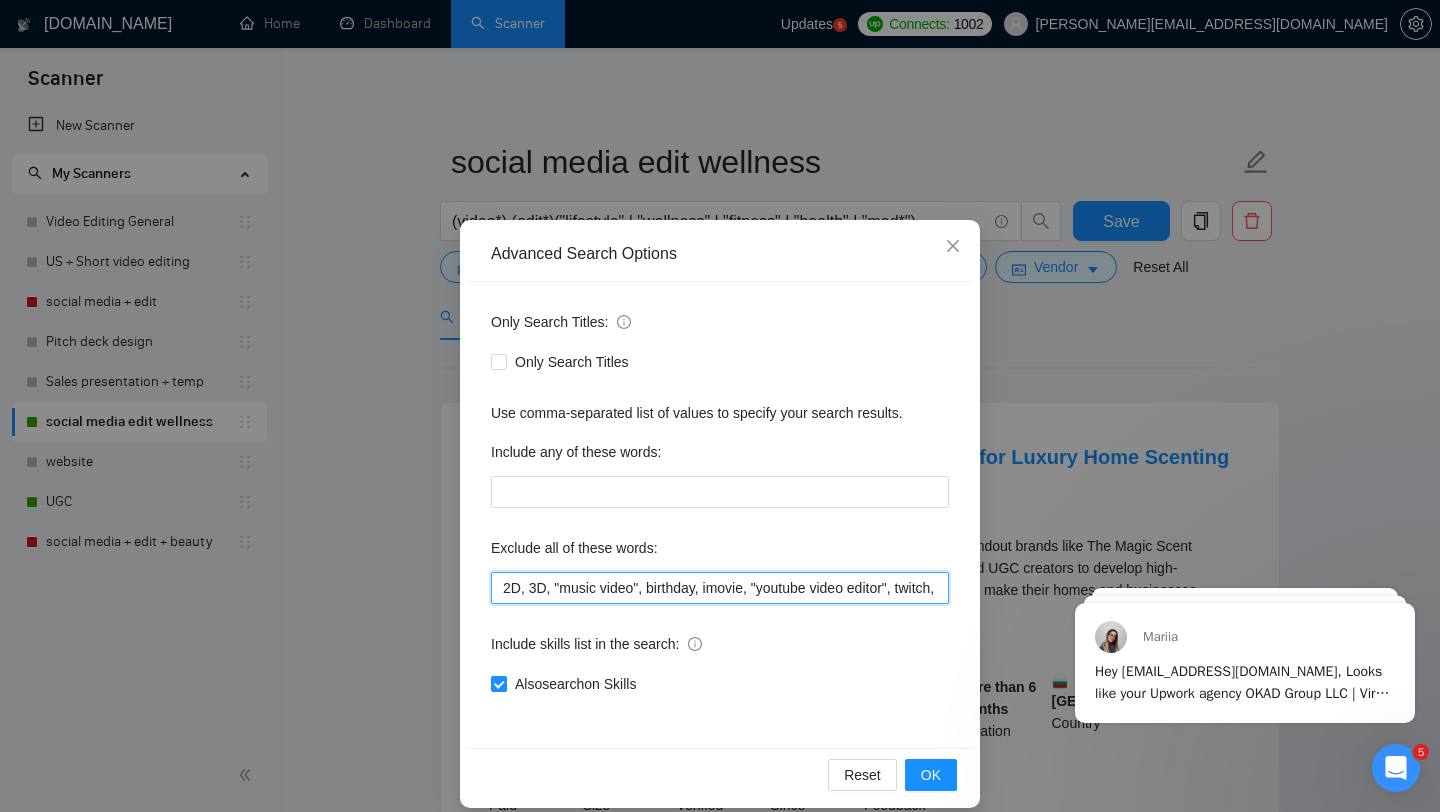 click on "2D, 3D, "music video", birthday, imovie, "youtube video editor", twitch, videographer, "premiere pro", "motion graphics", "no agency", "no agencies","on-screen presentation", "davinci resolve", "photographer needed", "videographer needed", "Riverside.fm Video Editor", "podcast editor", "video producer", "carvas expert", "video production", spanish, espanol, "film and edit", "event photography", "event videography"" at bounding box center [720, 588] 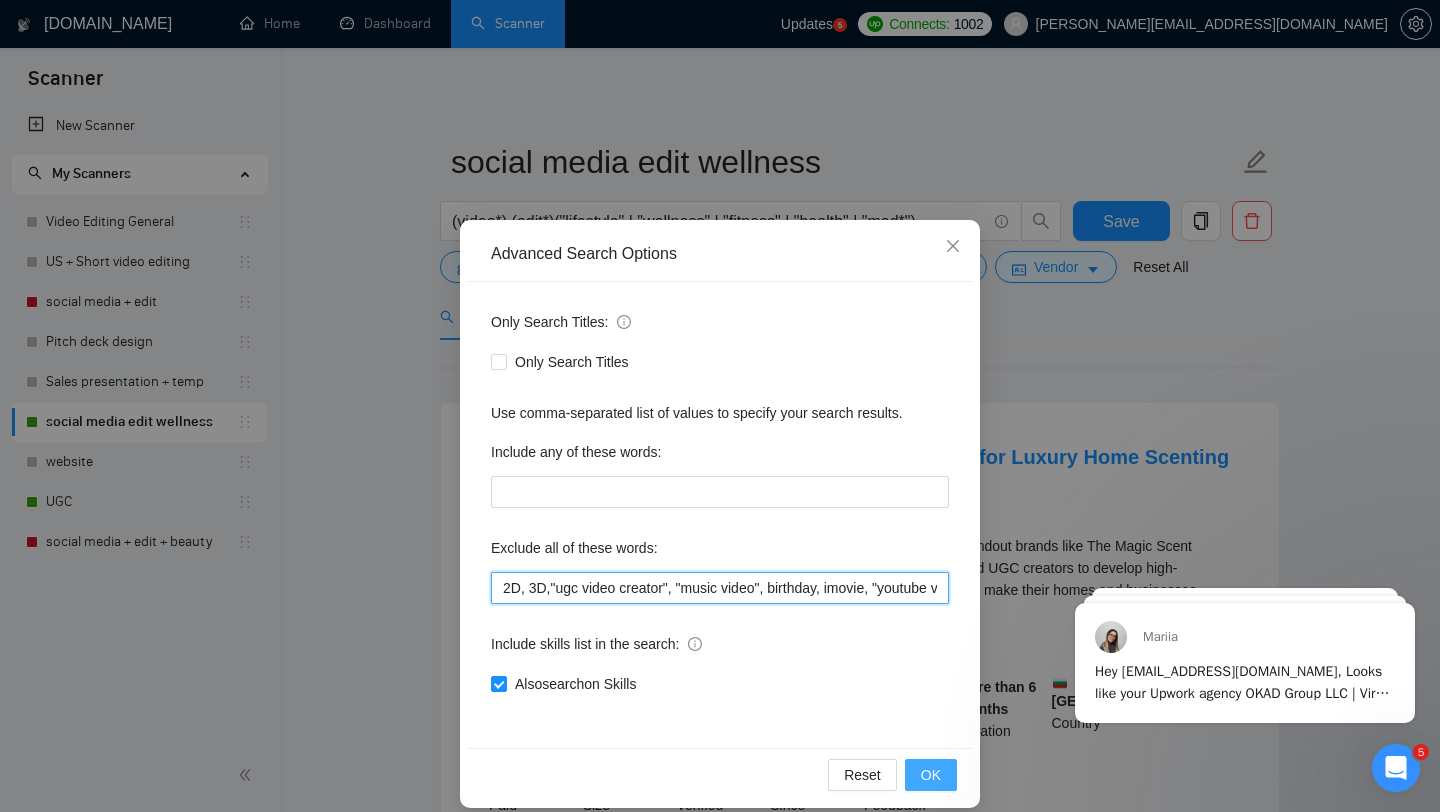 type on "2D, 3D,"ugc video creator", "music video", birthday, imovie, "youtube video editor", twitch, videographer, "premiere pro", "motion graphics", "no agency", "no agencies","on-screen presentation", "davinci resolve", "photographer needed", "videographer needed", "[DOMAIN_NAME] Video Editor", "podcast editor", "video producer", "carvas expert", "video production", spanish, espanol, "film and edit", "event photography", "event videography"" 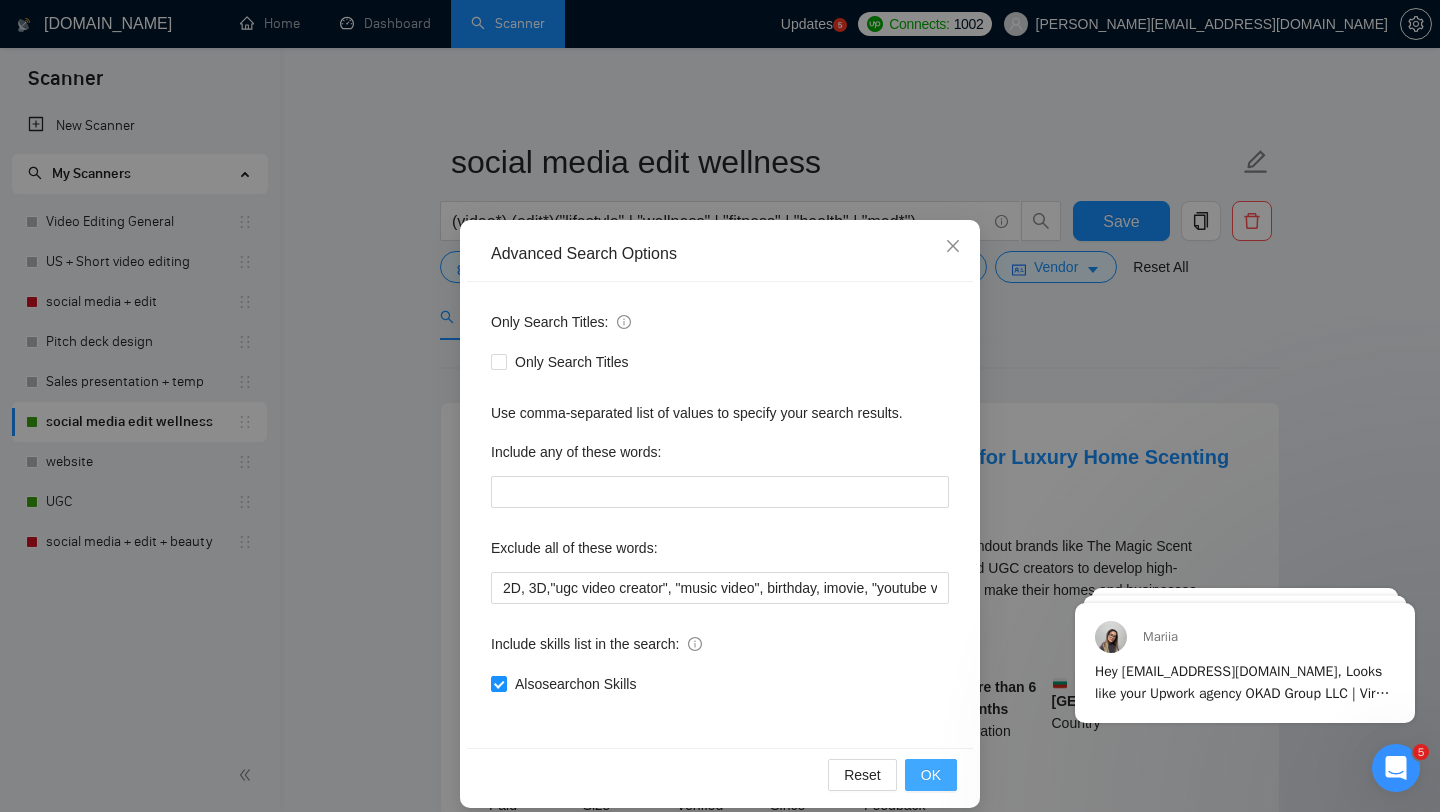 click on "OK" at bounding box center [931, 775] 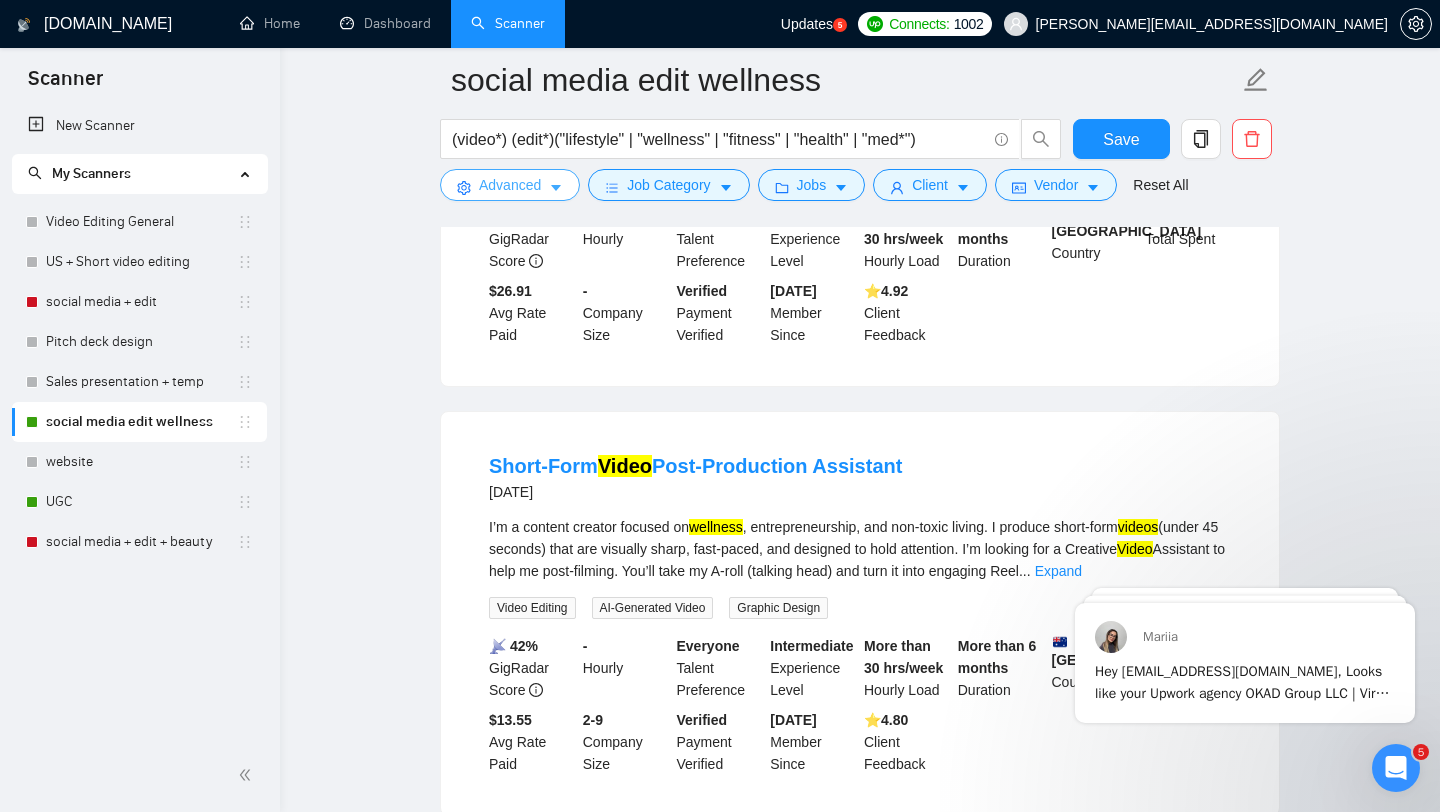scroll, scrollTop: 1869, scrollLeft: 0, axis: vertical 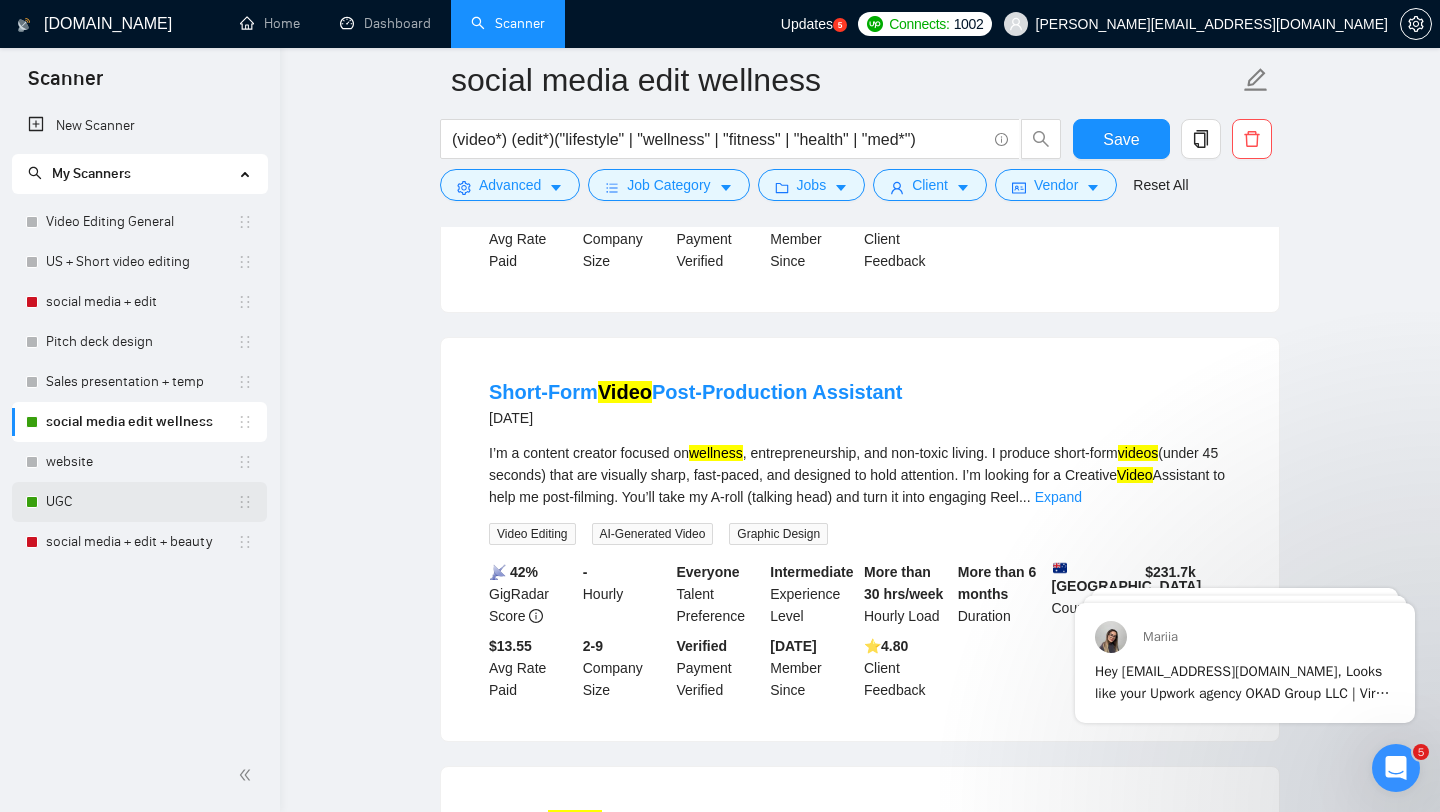 click on "UGC" at bounding box center [141, 502] 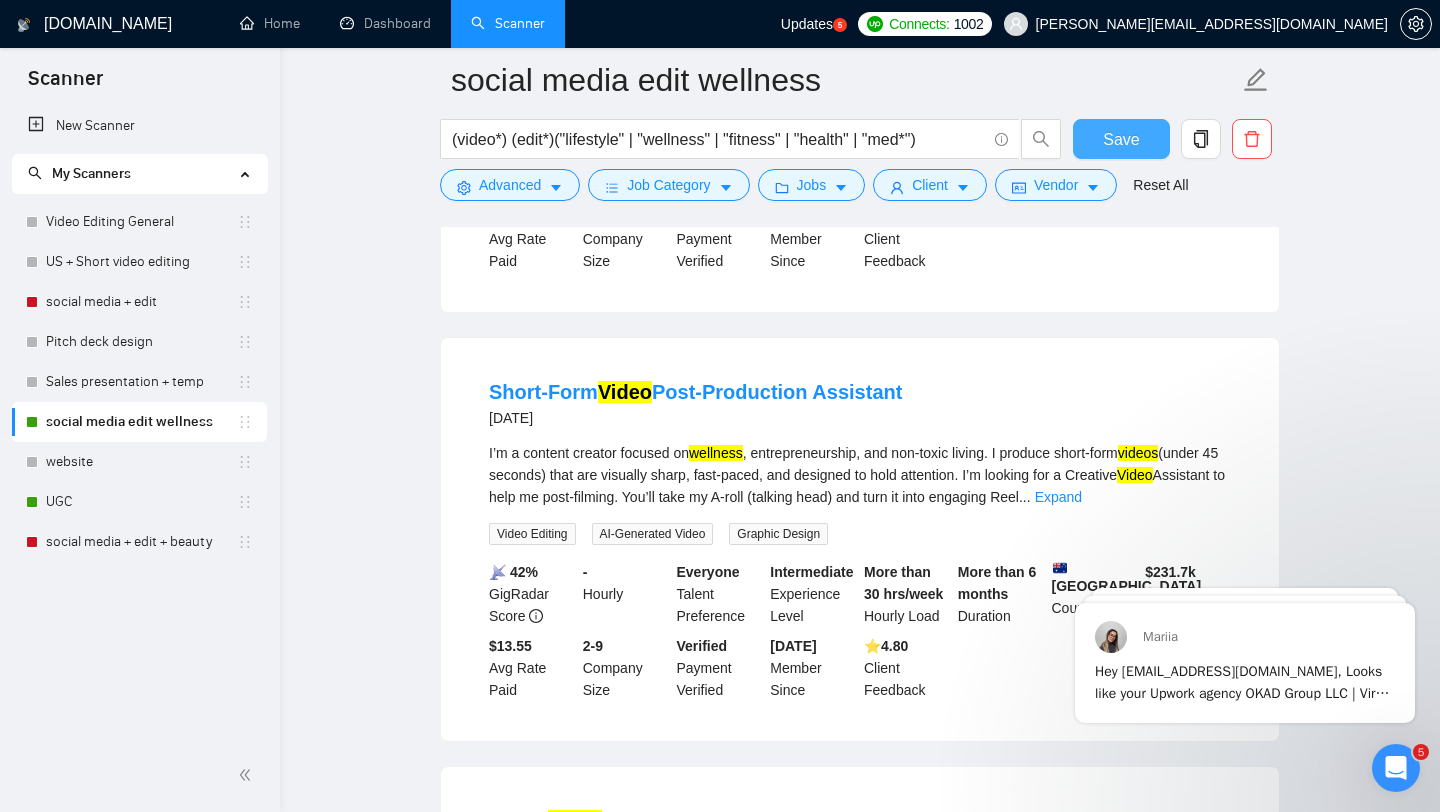 click on "Save" at bounding box center (1121, 139) 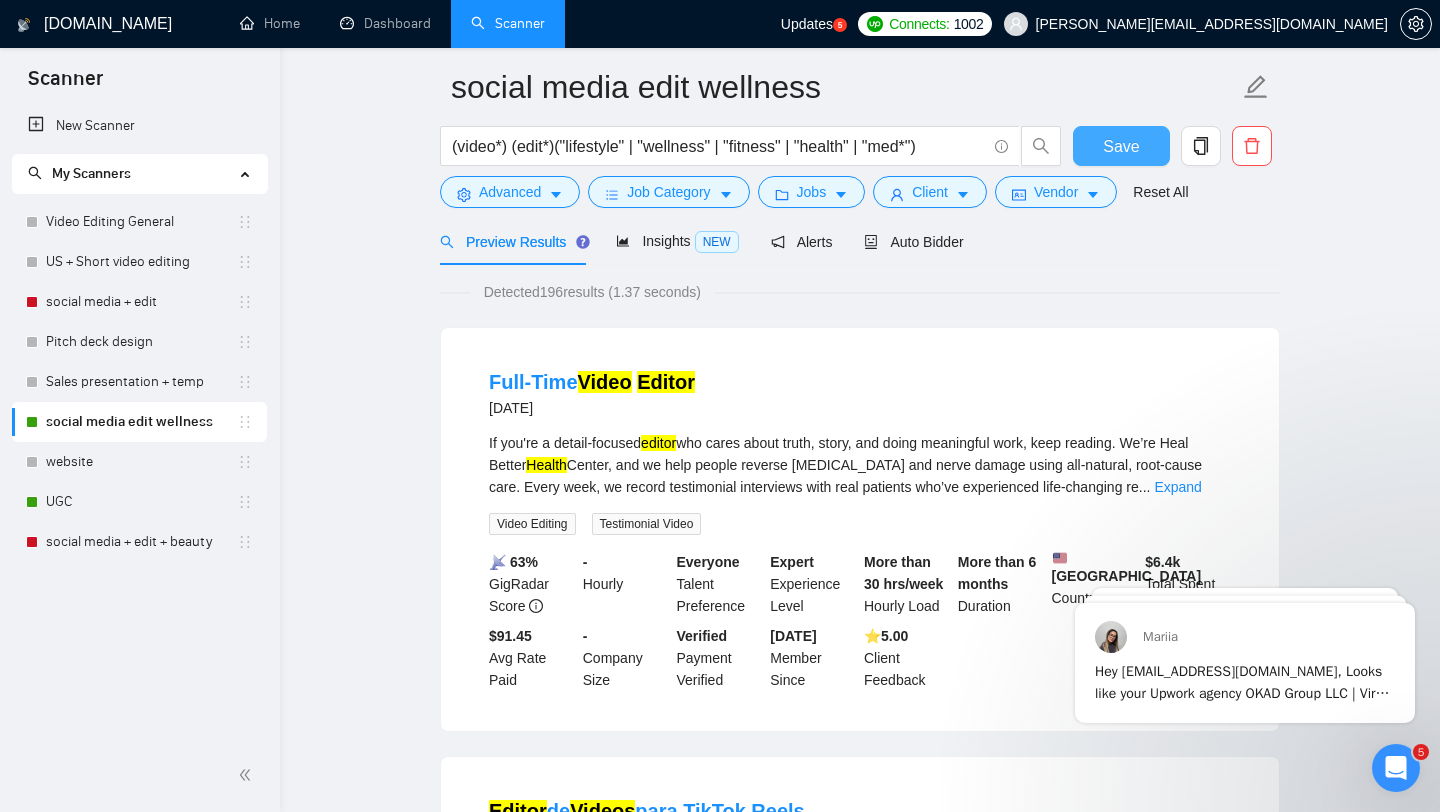 scroll, scrollTop: 0, scrollLeft: 0, axis: both 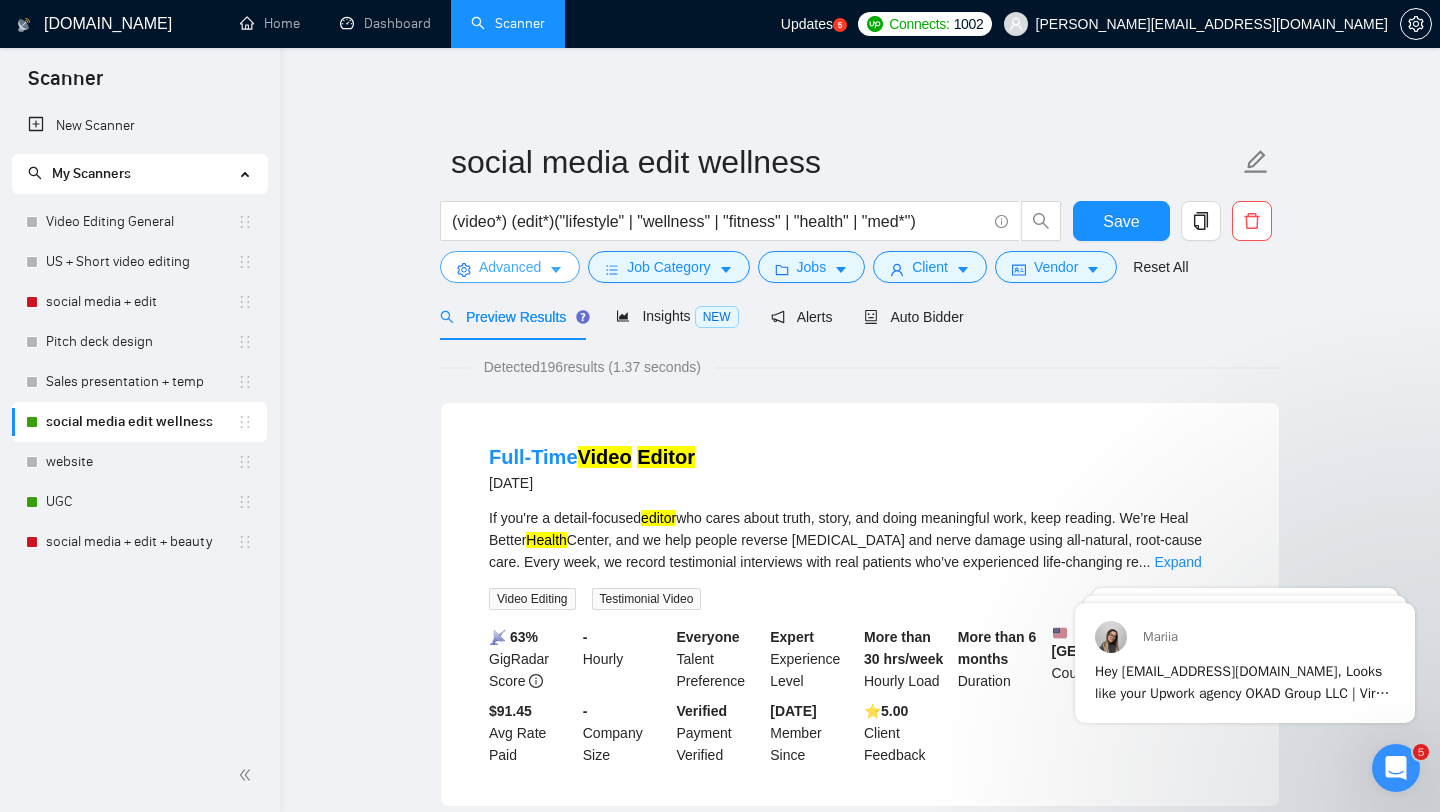 click on "Advanced" at bounding box center (510, 267) 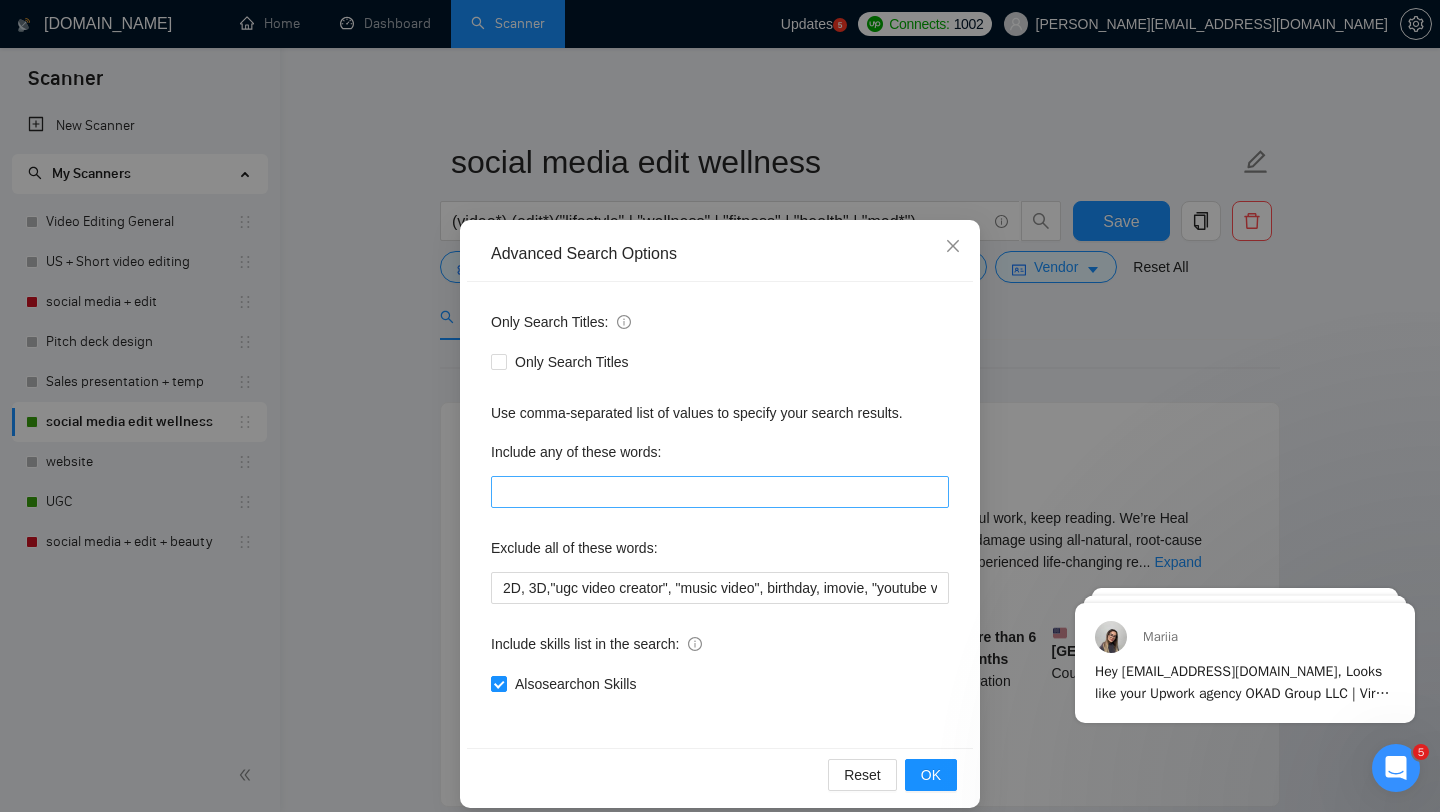 scroll, scrollTop: 20, scrollLeft: 0, axis: vertical 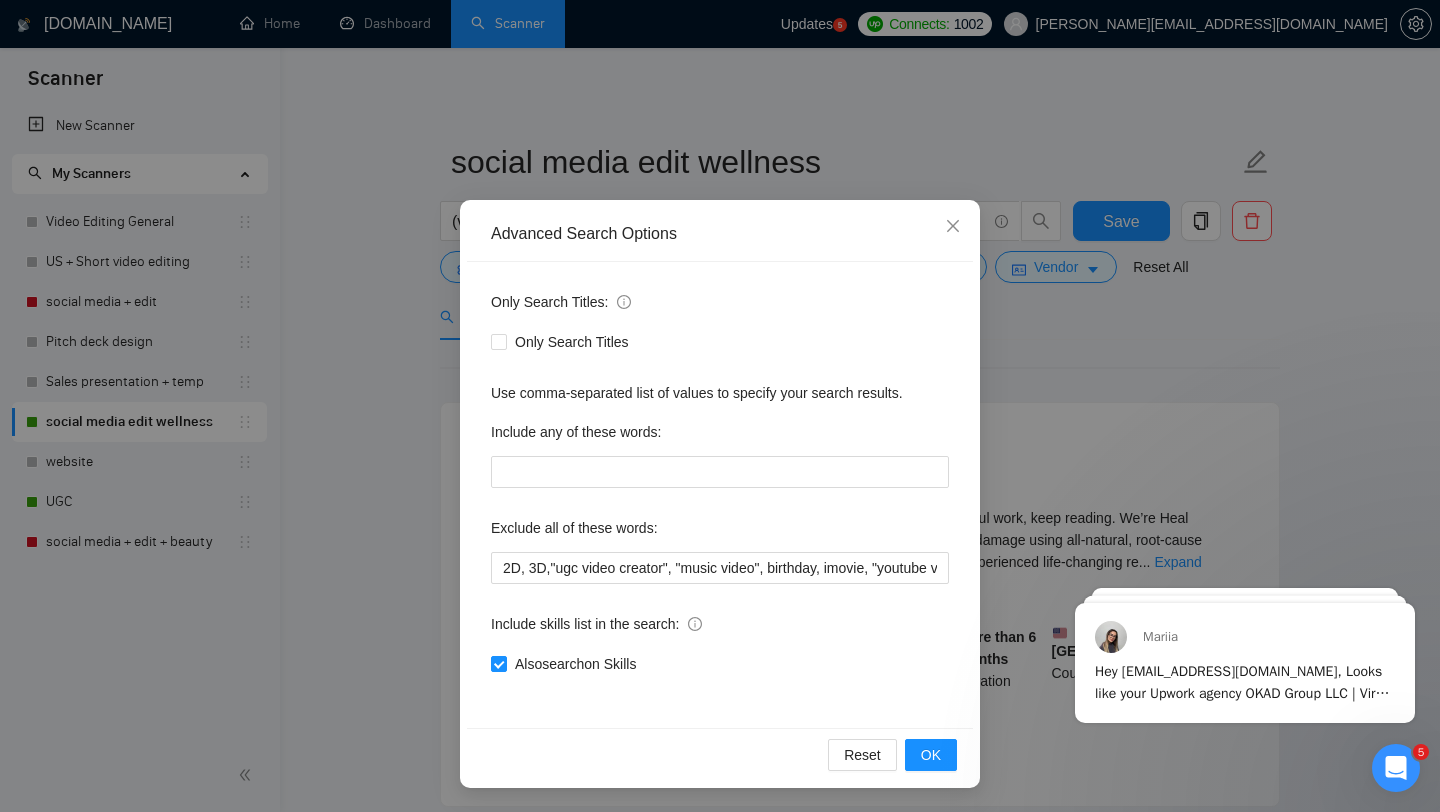 click on "Reset OK" at bounding box center (720, 754) 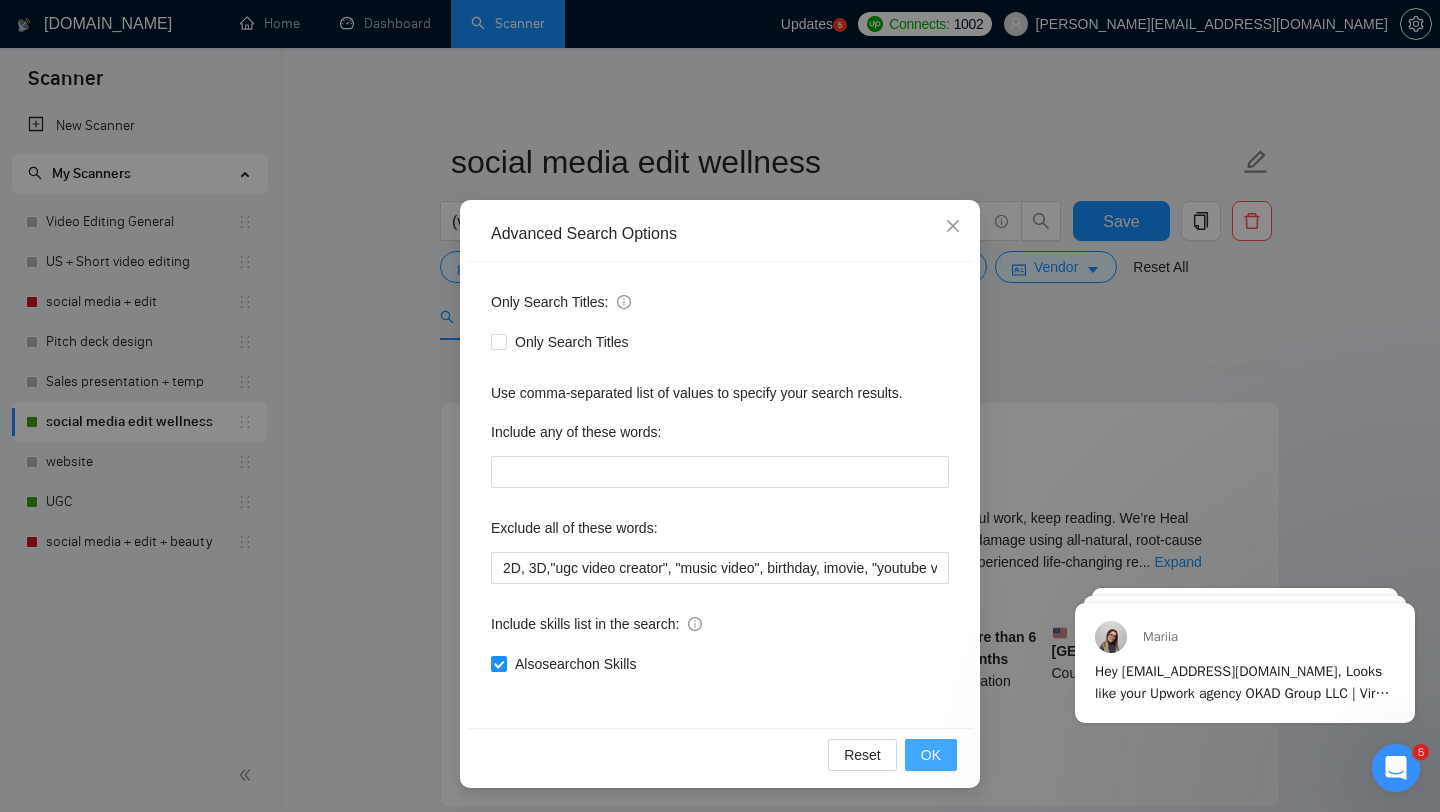 click on "OK" at bounding box center [931, 755] 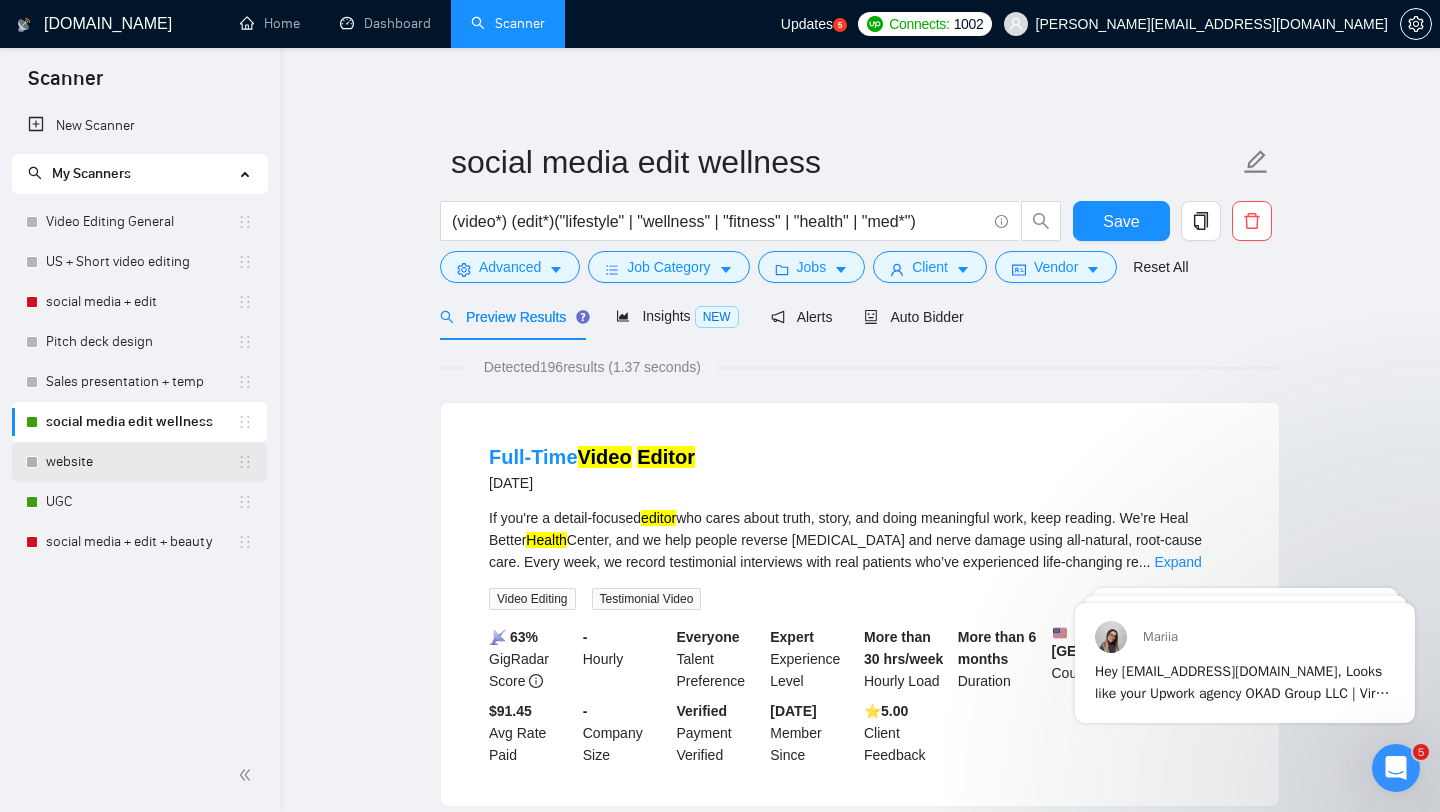click on "website" at bounding box center (141, 462) 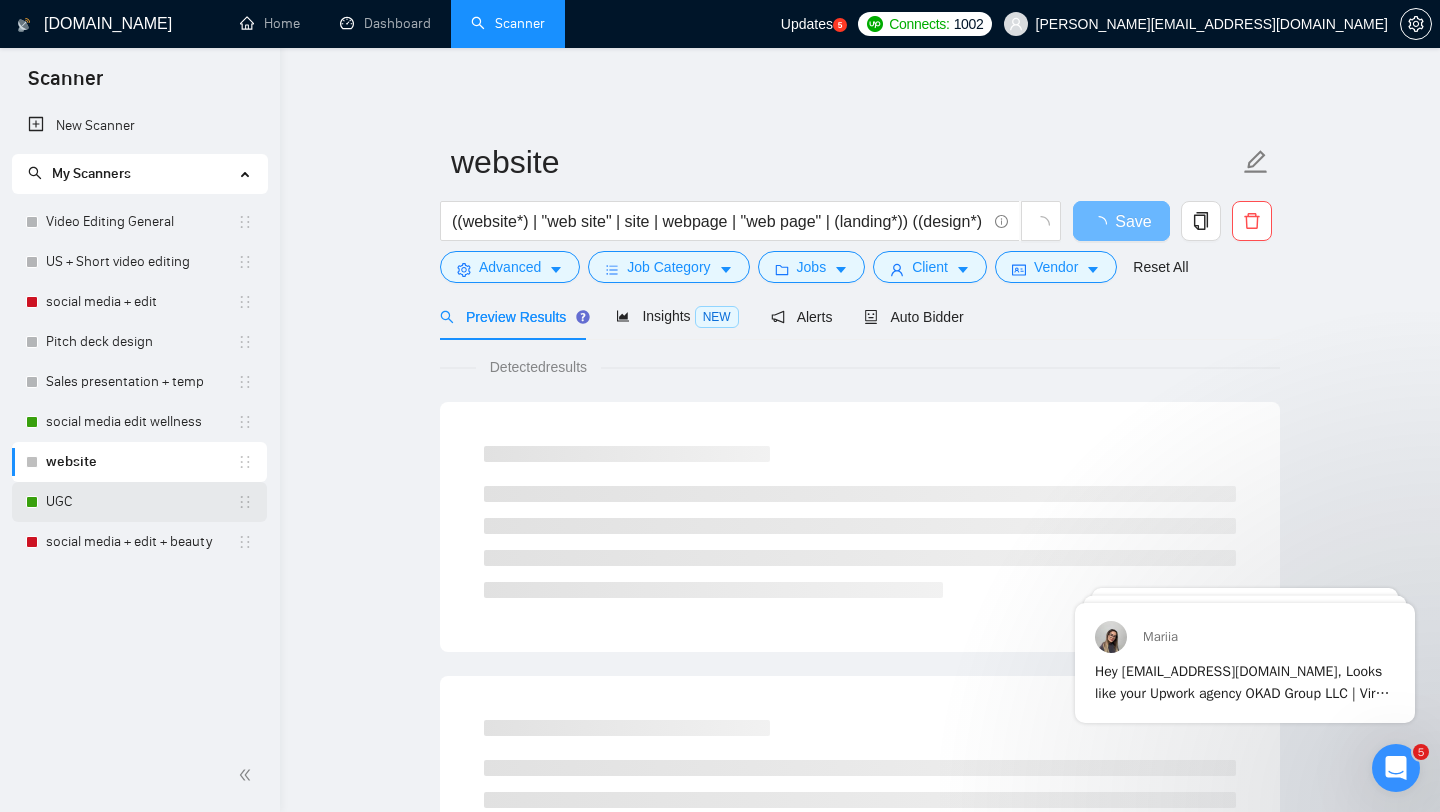 click on "UGC" at bounding box center [141, 502] 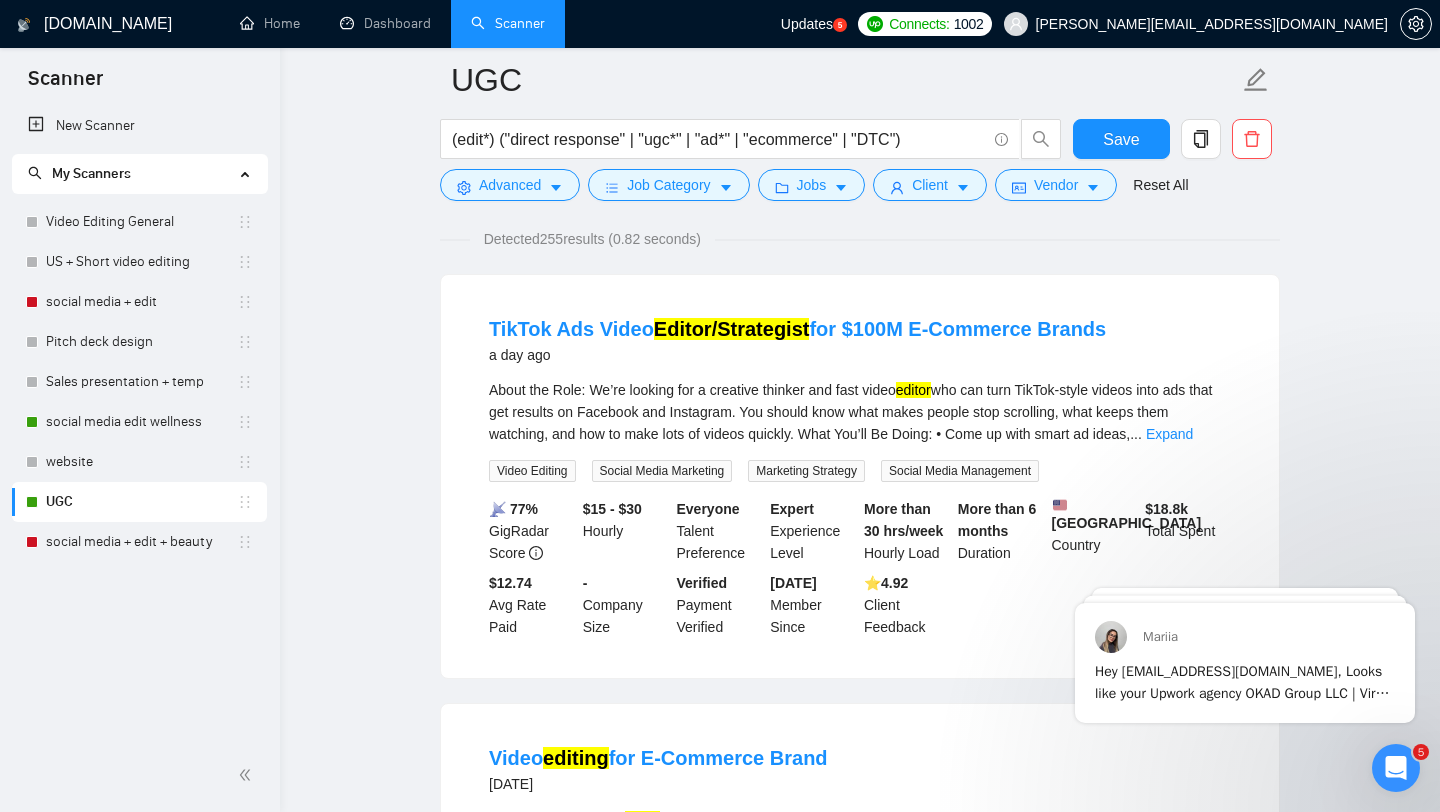 scroll, scrollTop: 148, scrollLeft: 0, axis: vertical 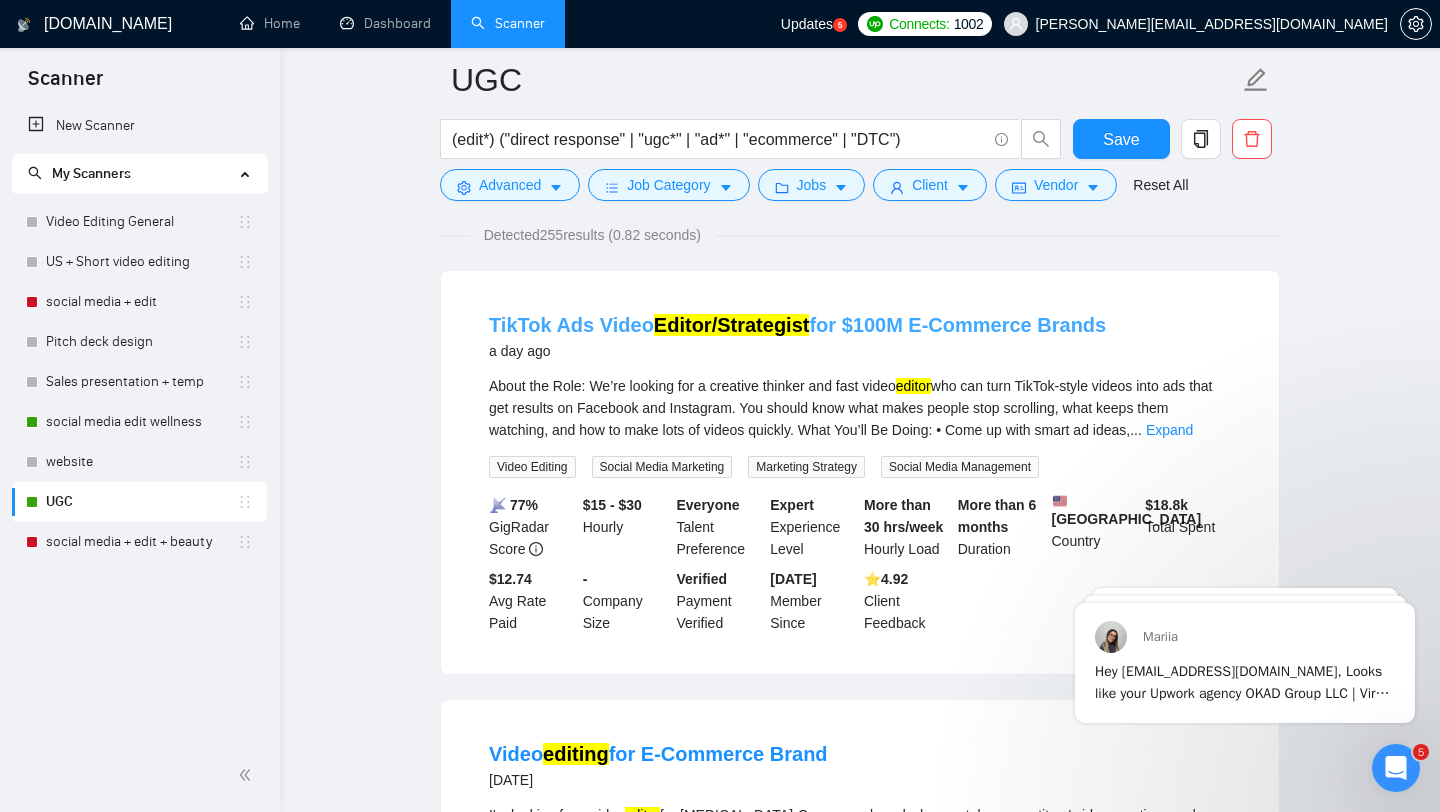 click on "Editor/Strategist" at bounding box center (732, 325) 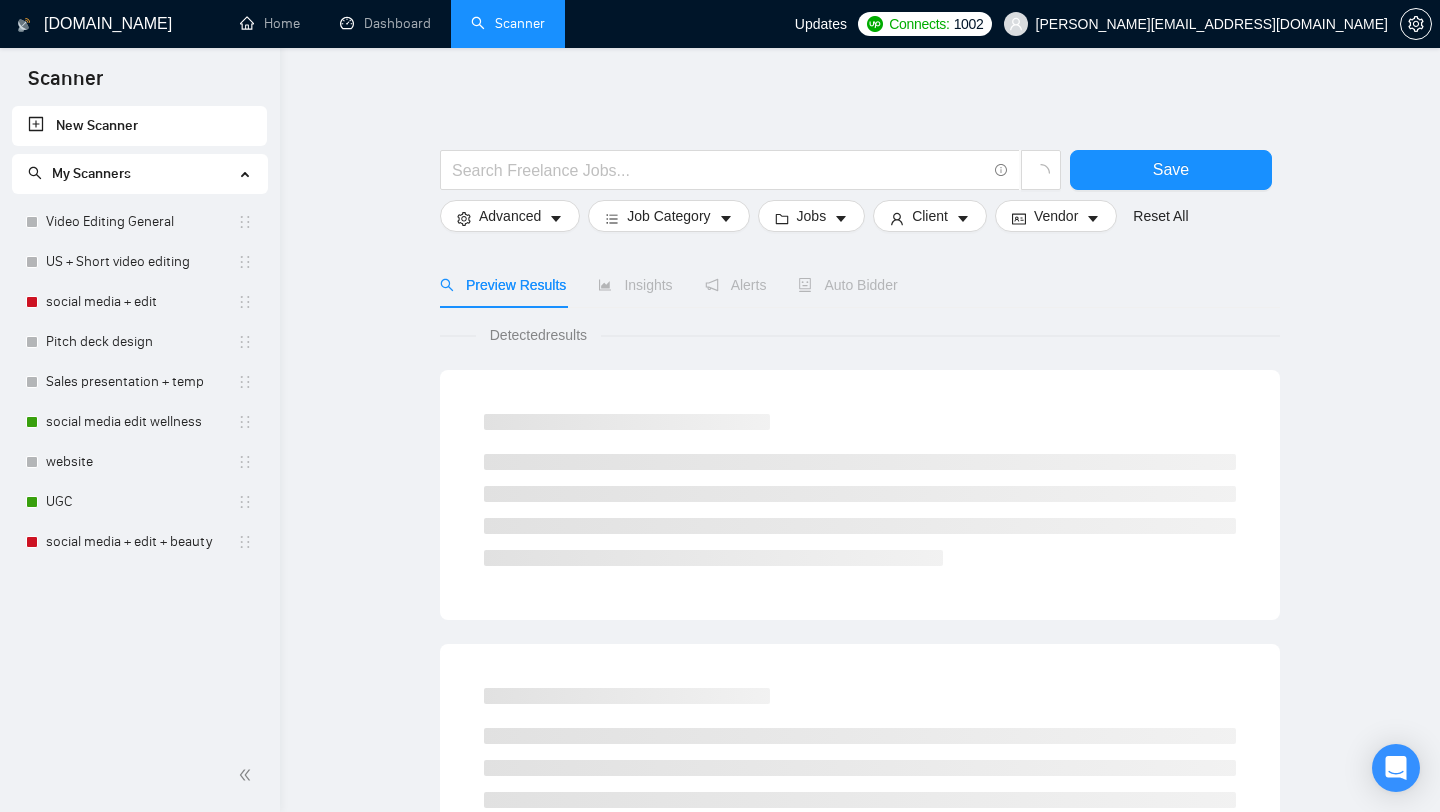 scroll, scrollTop: 0, scrollLeft: 0, axis: both 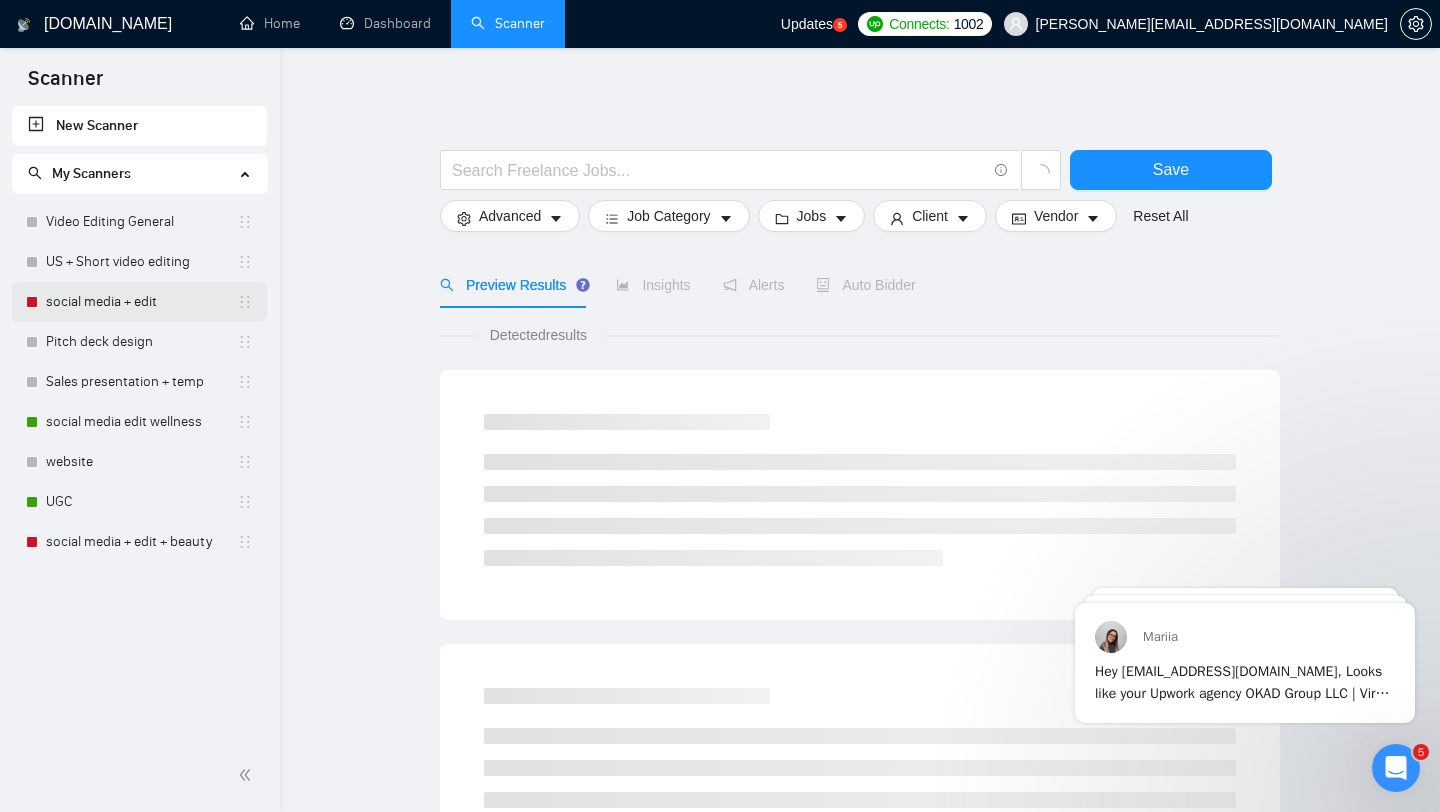 click on "social media + edit" at bounding box center [141, 302] 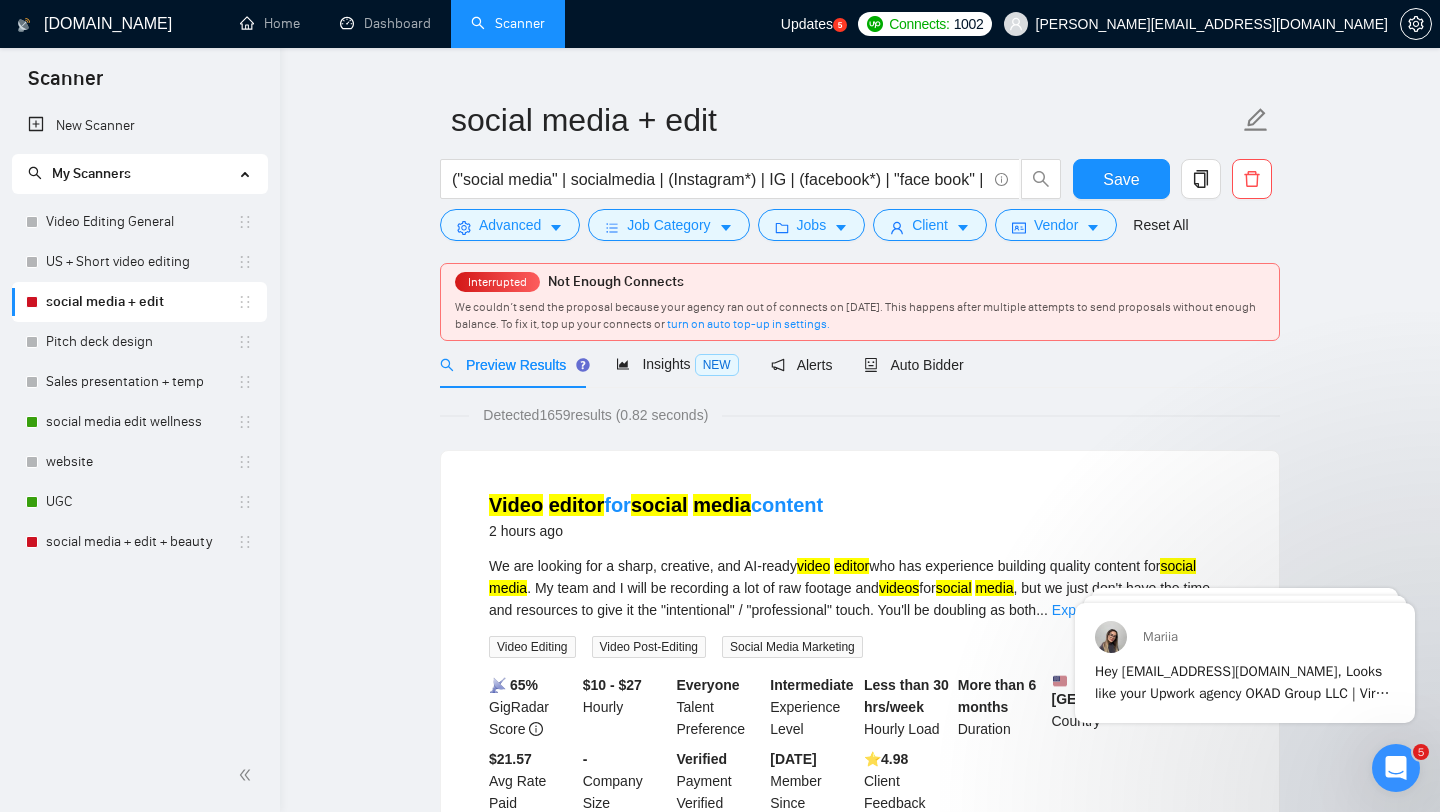 scroll, scrollTop: 48, scrollLeft: 0, axis: vertical 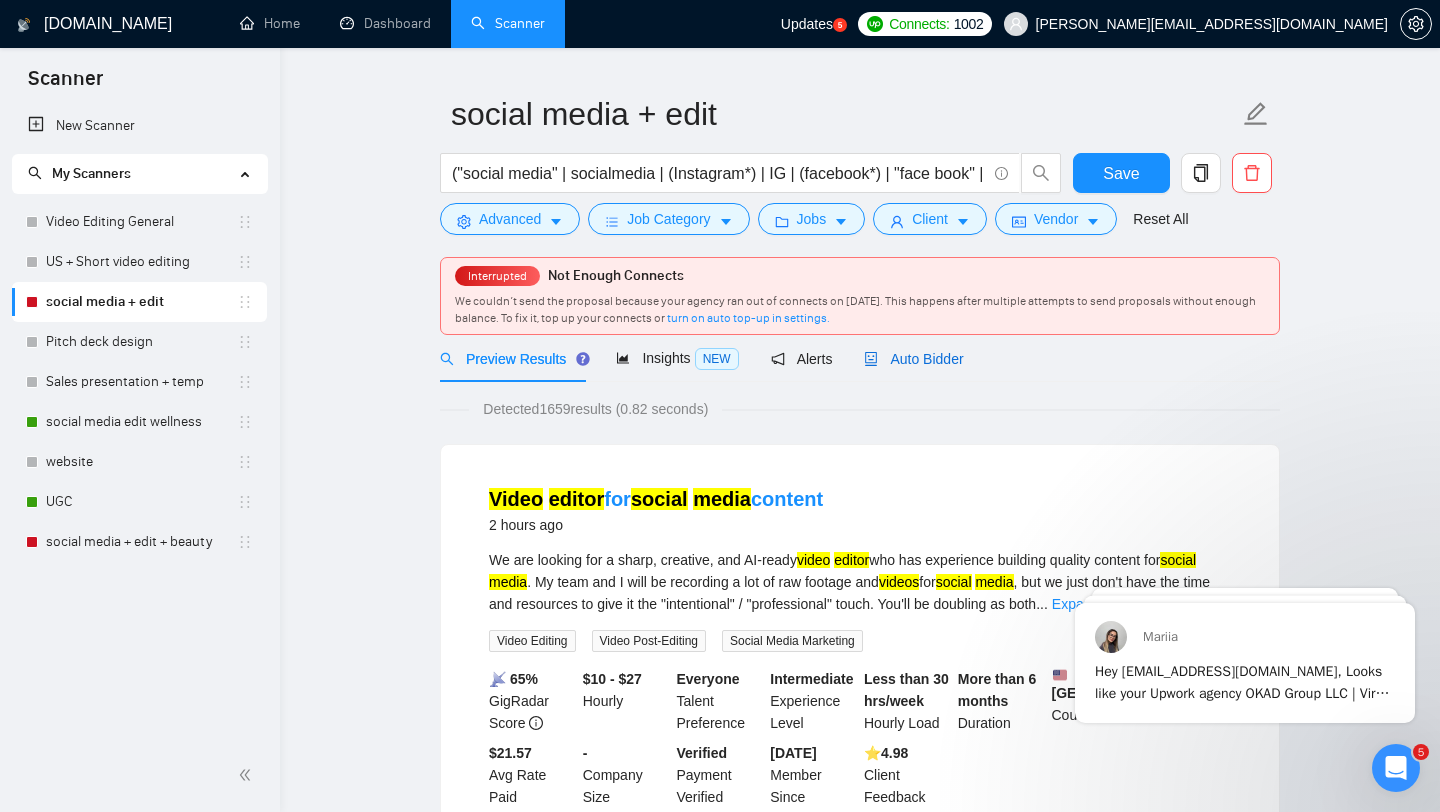 click on "Auto Bidder" at bounding box center [913, 359] 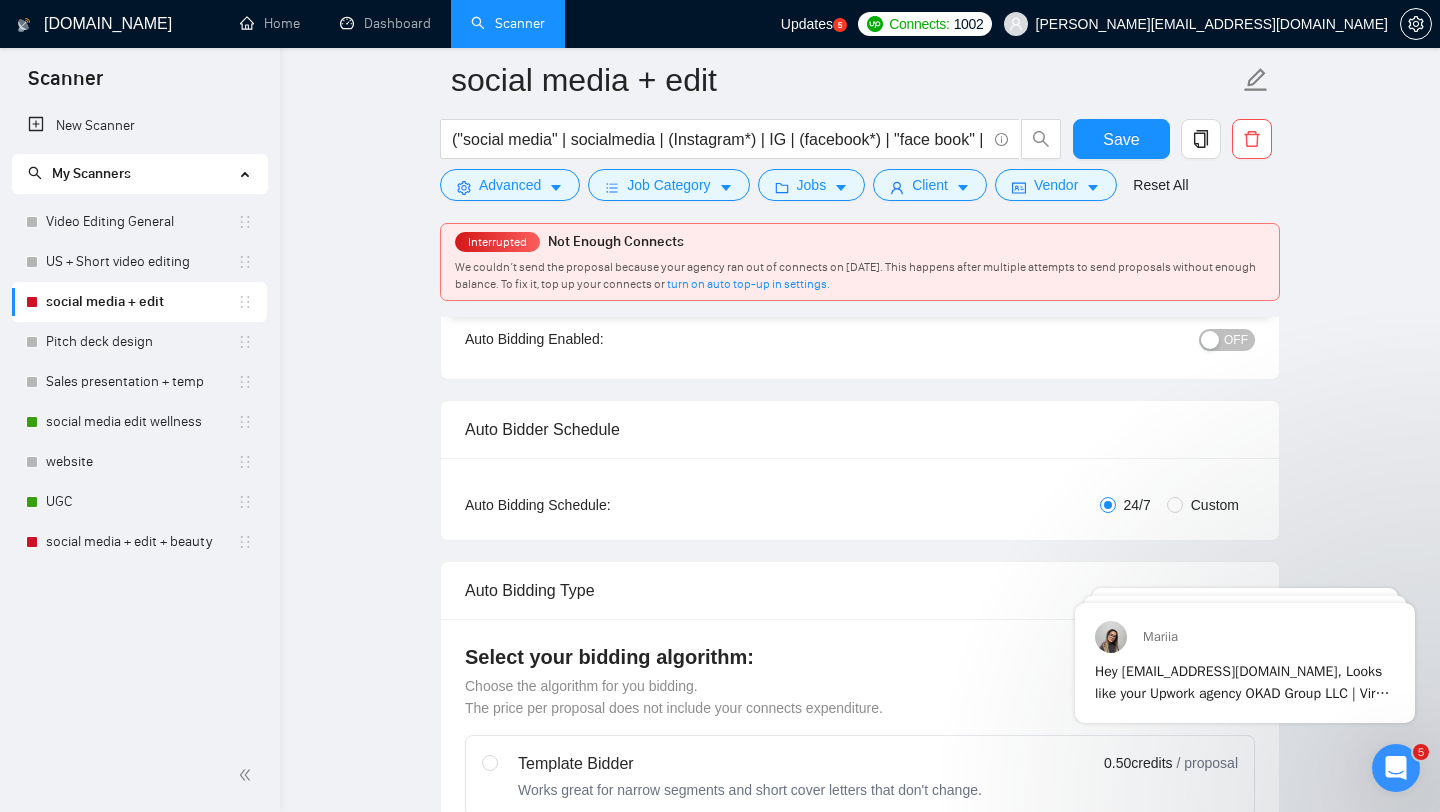 scroll, scrollTop: 227, scrollLeft: 0, axis: vertical 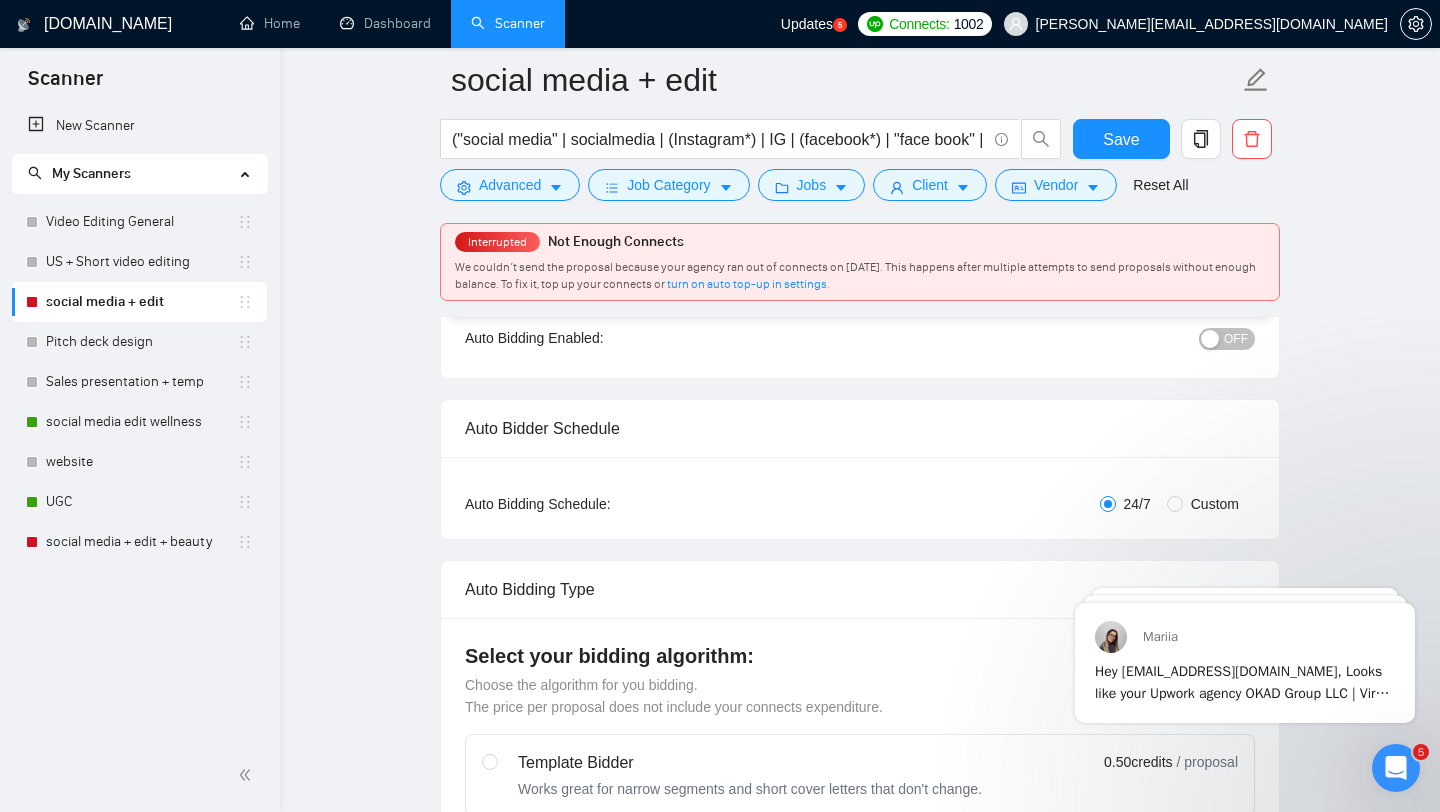 click on "OFF" at bounding box center [1236, 339] 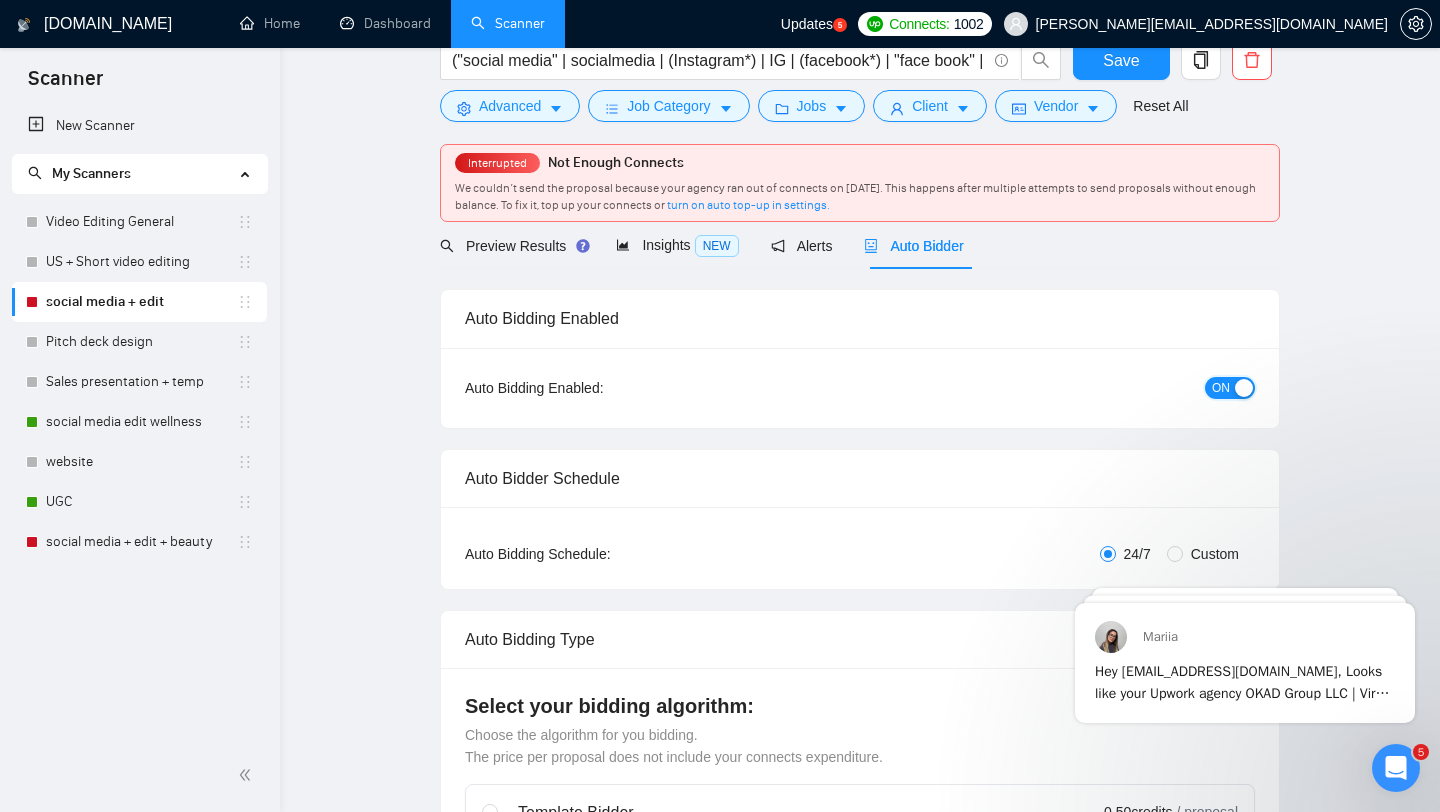 scroll, scrollTop: 0, scrollLeft: 0, axis: both 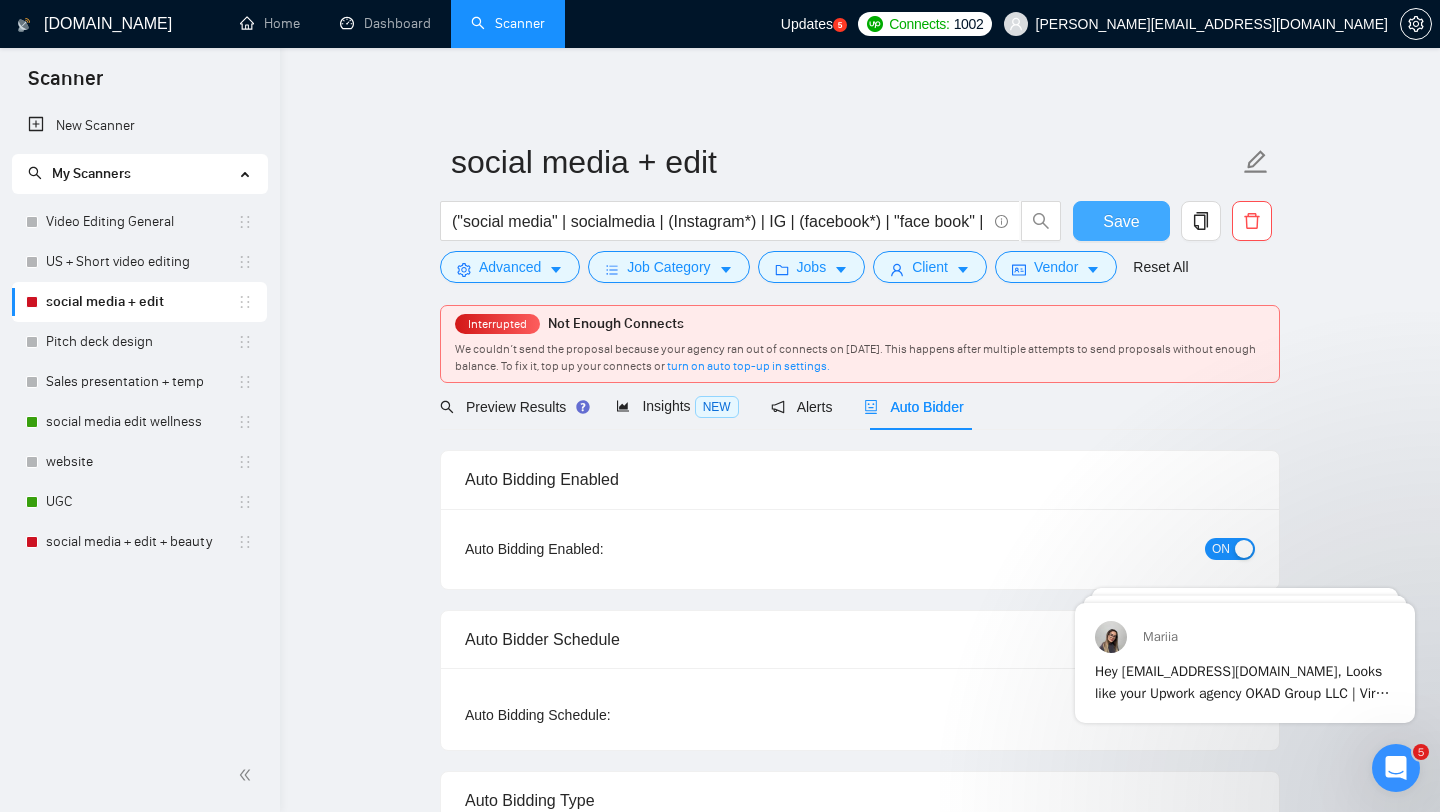 click on "Save" at bounding box center [1121, 221] 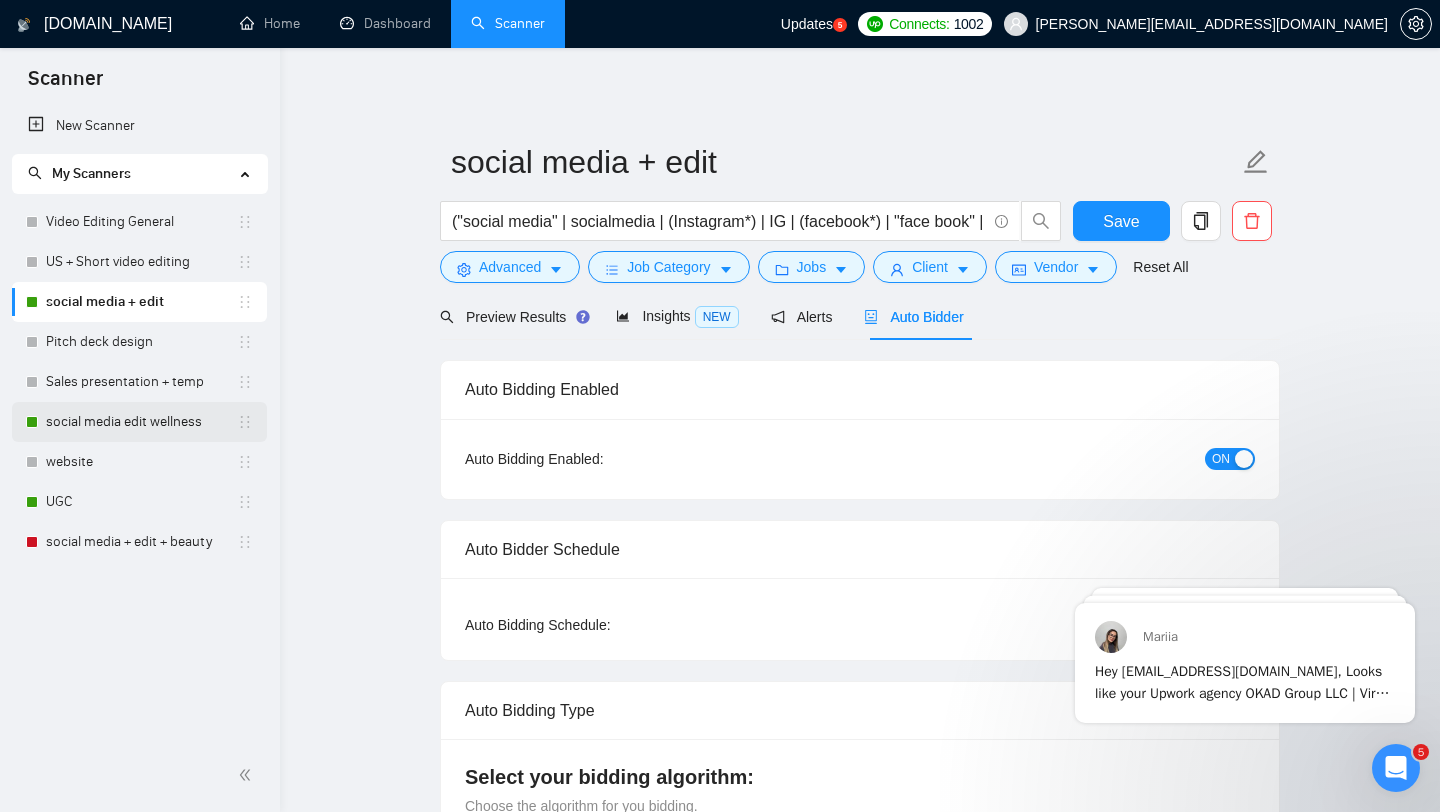 click on "social media edit wellness" at bounding box center (141, 422) 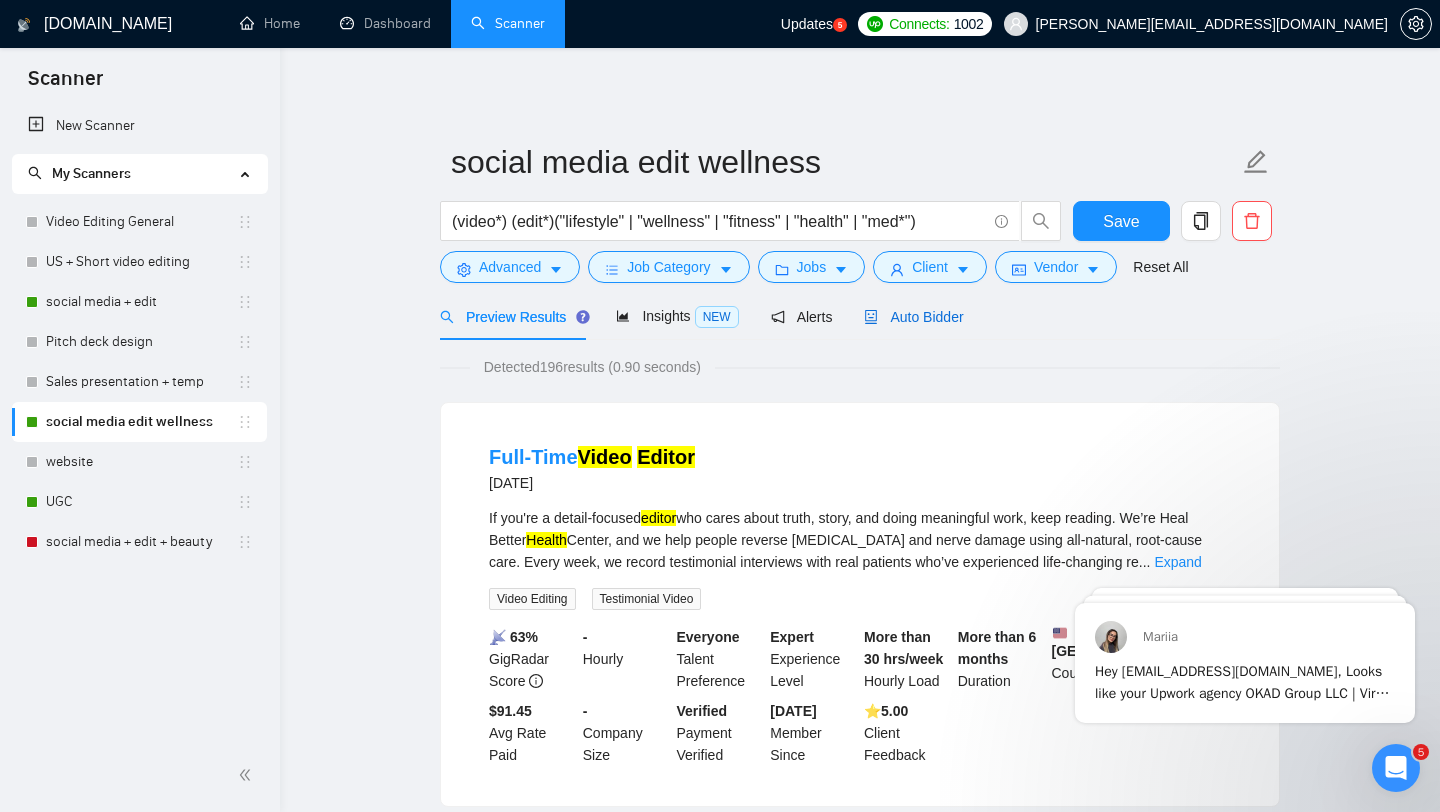 click on "Auto Bidder" at bounding box center (913, 317) 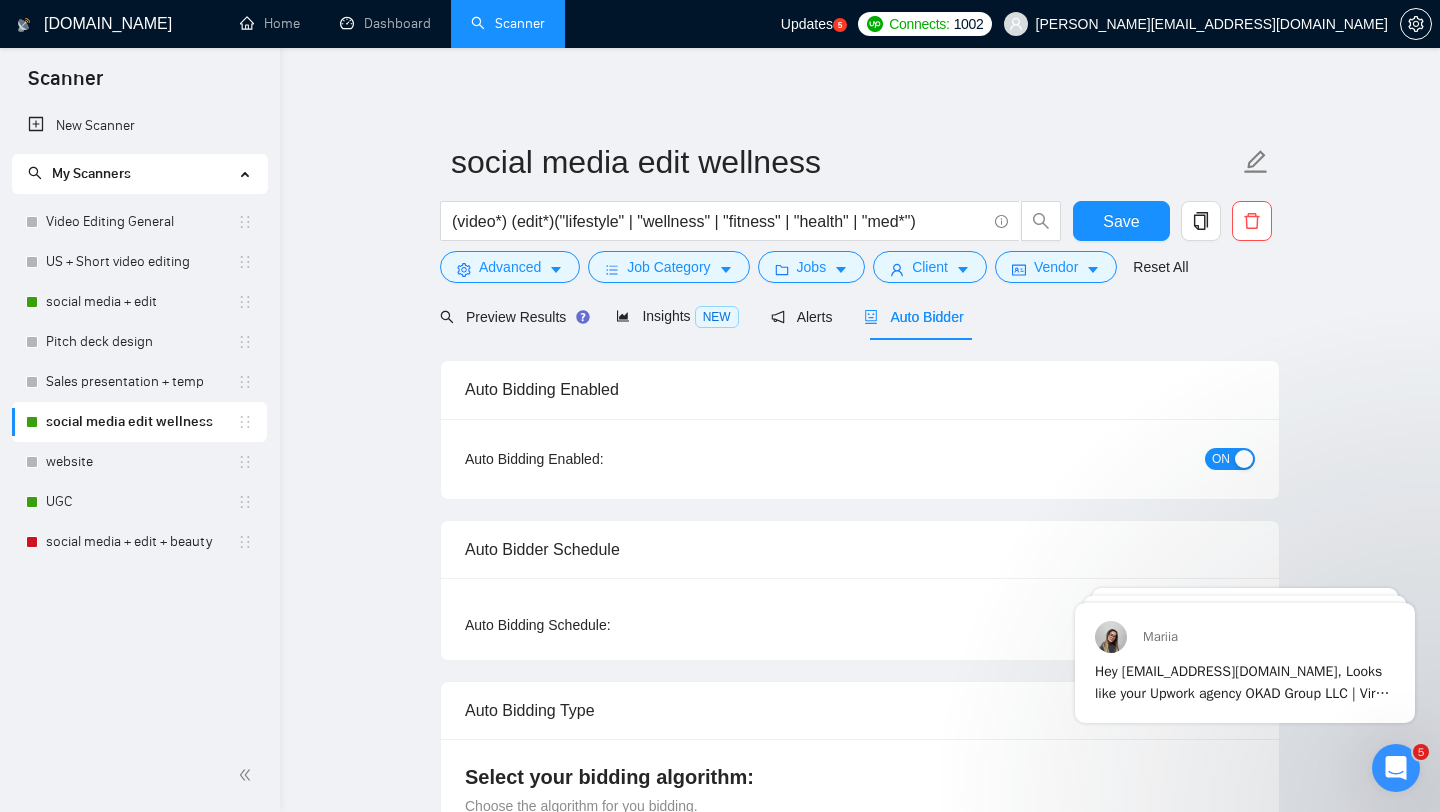 click at bounding box center [1244, 459] 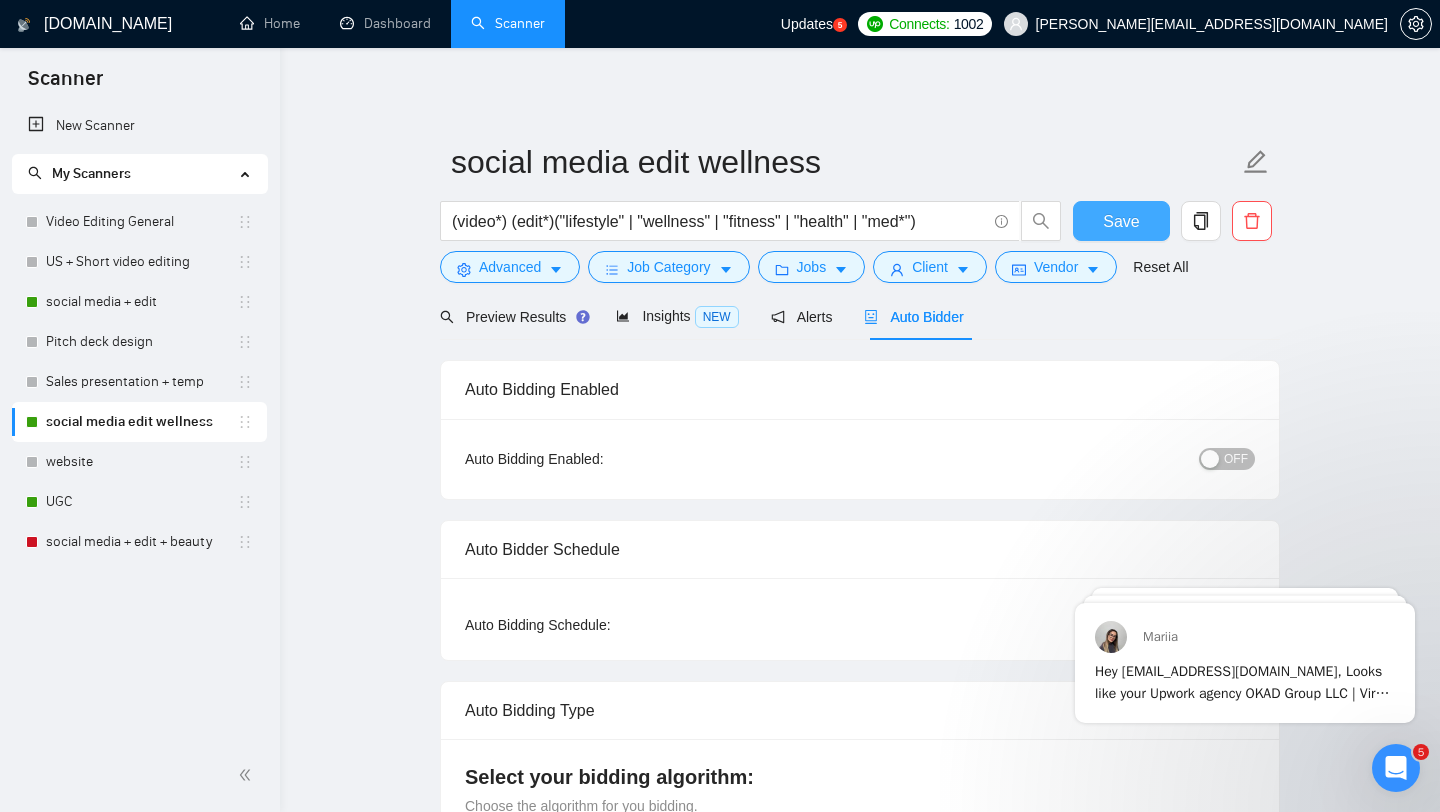 click on "Save" at bounding box center (1121, 221) 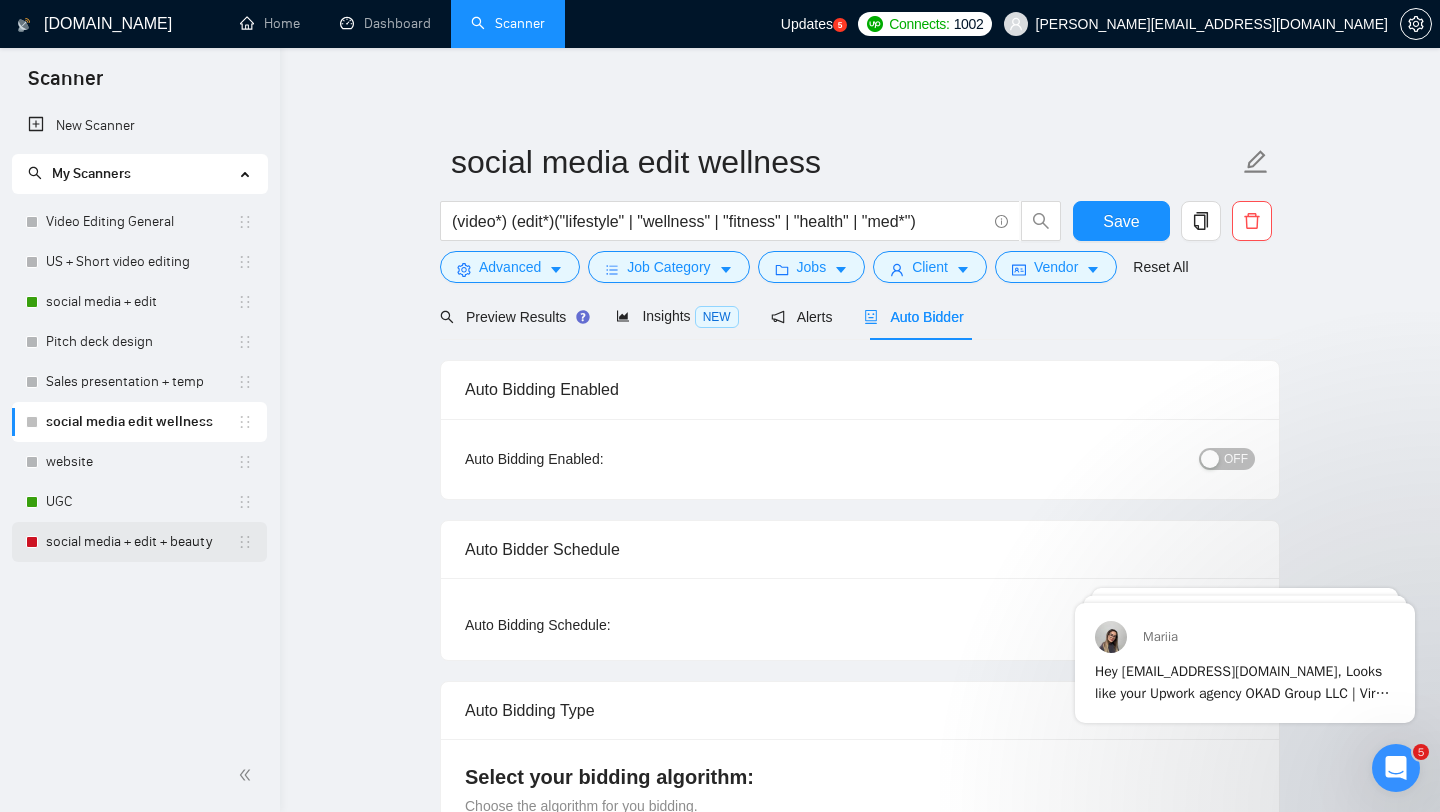 click on "social media + edit + beauty" at bounding box center (141, 542) 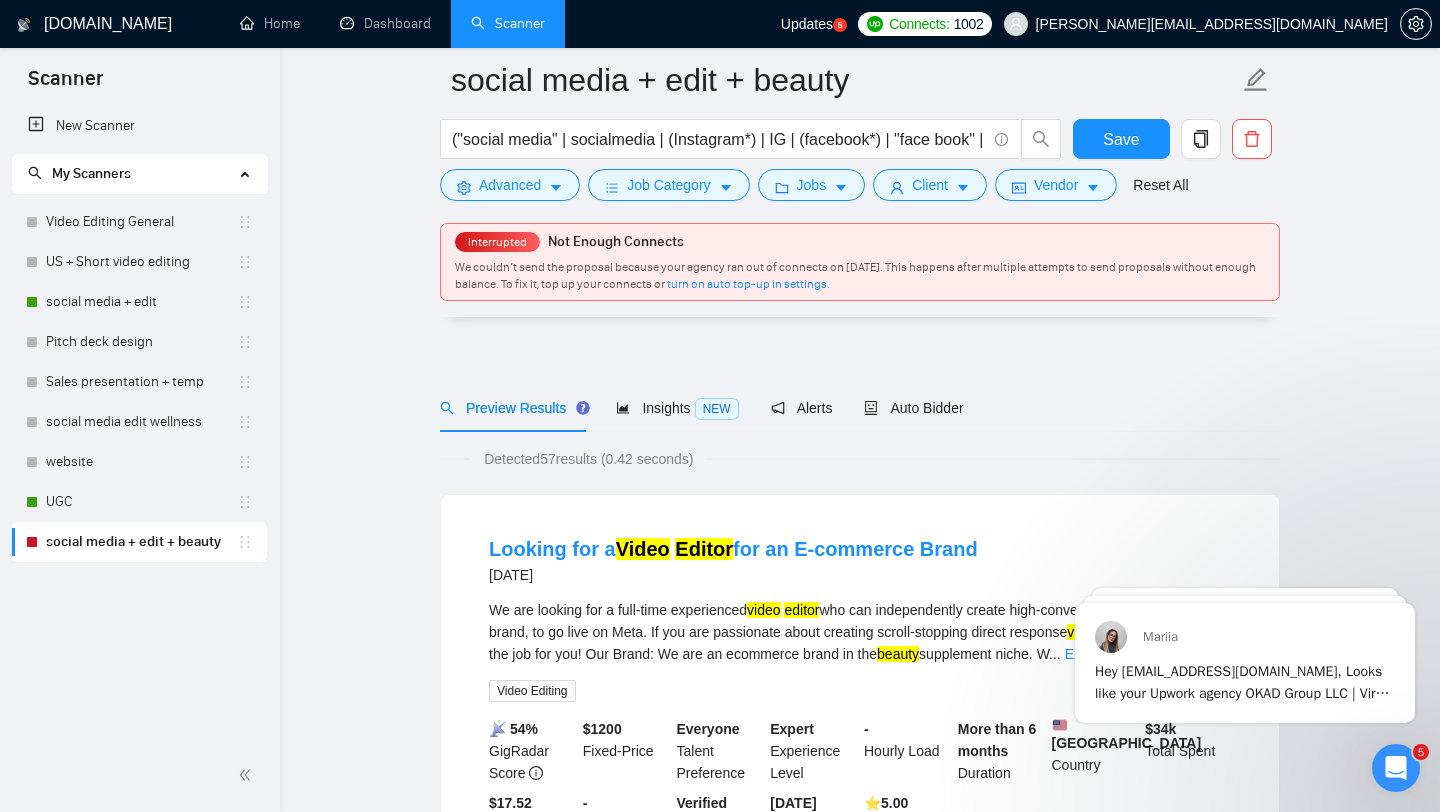 scroll, scrollTop: 0, scrollLeft: 0, axis: both 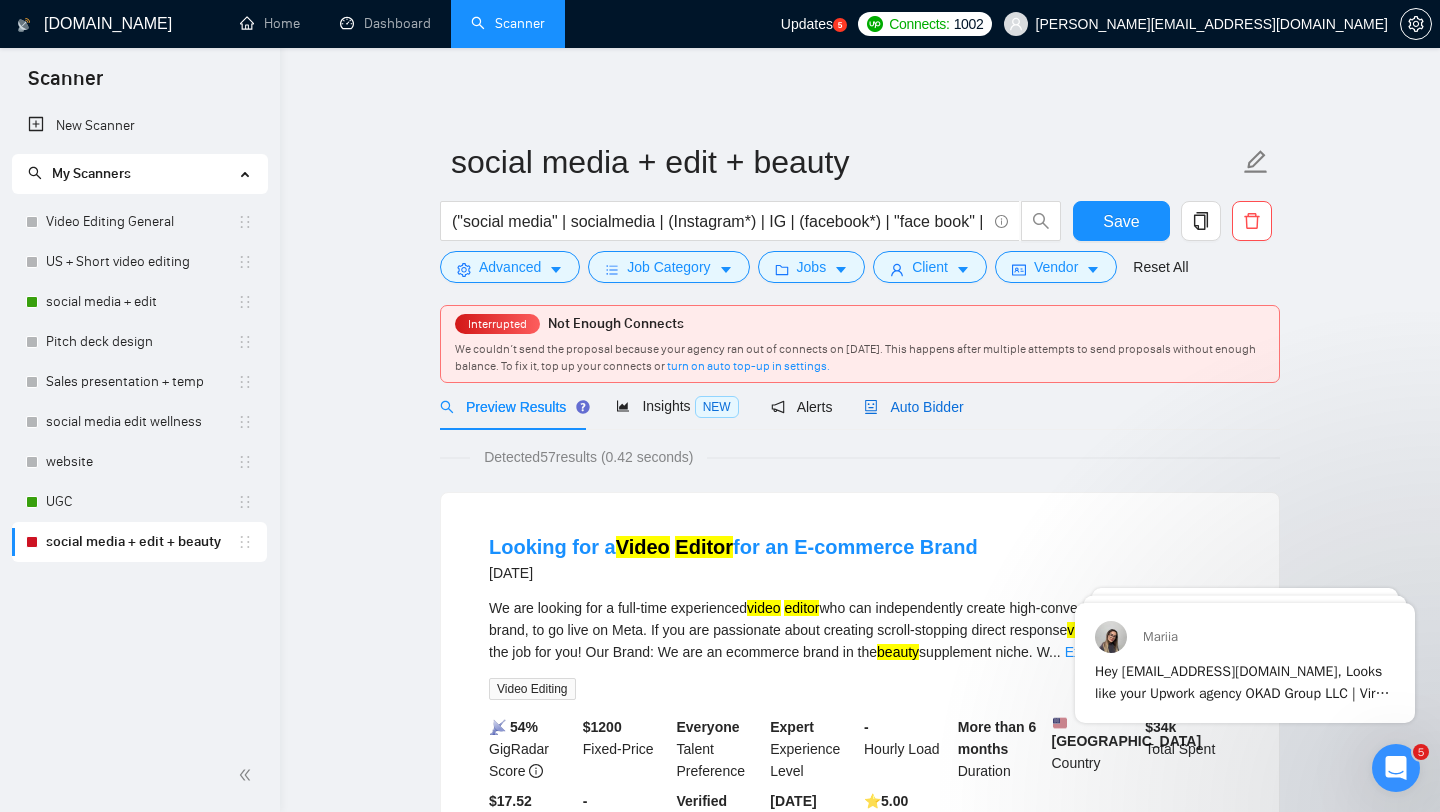 click on "Auto Bidder" at bounding box center [913, 407] 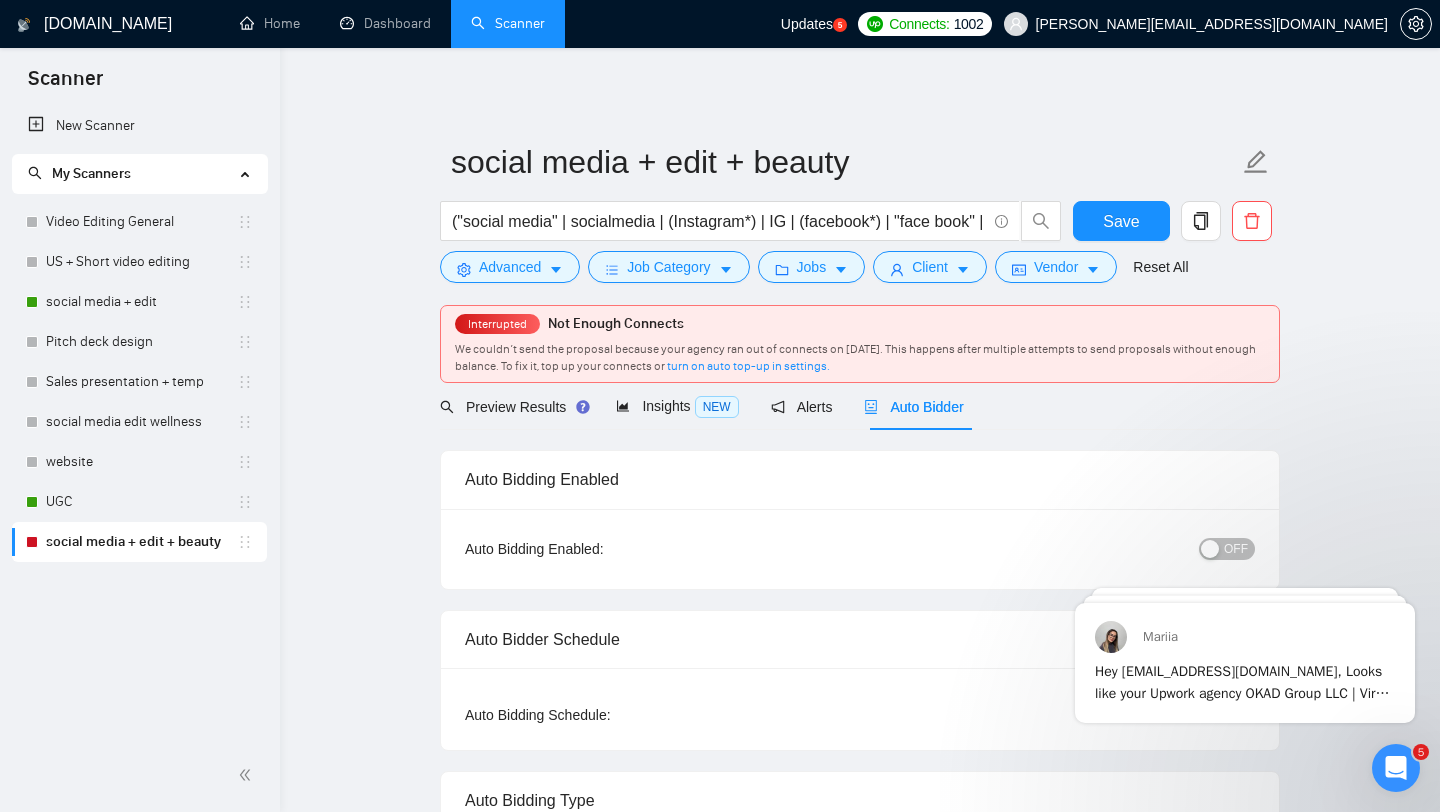 type 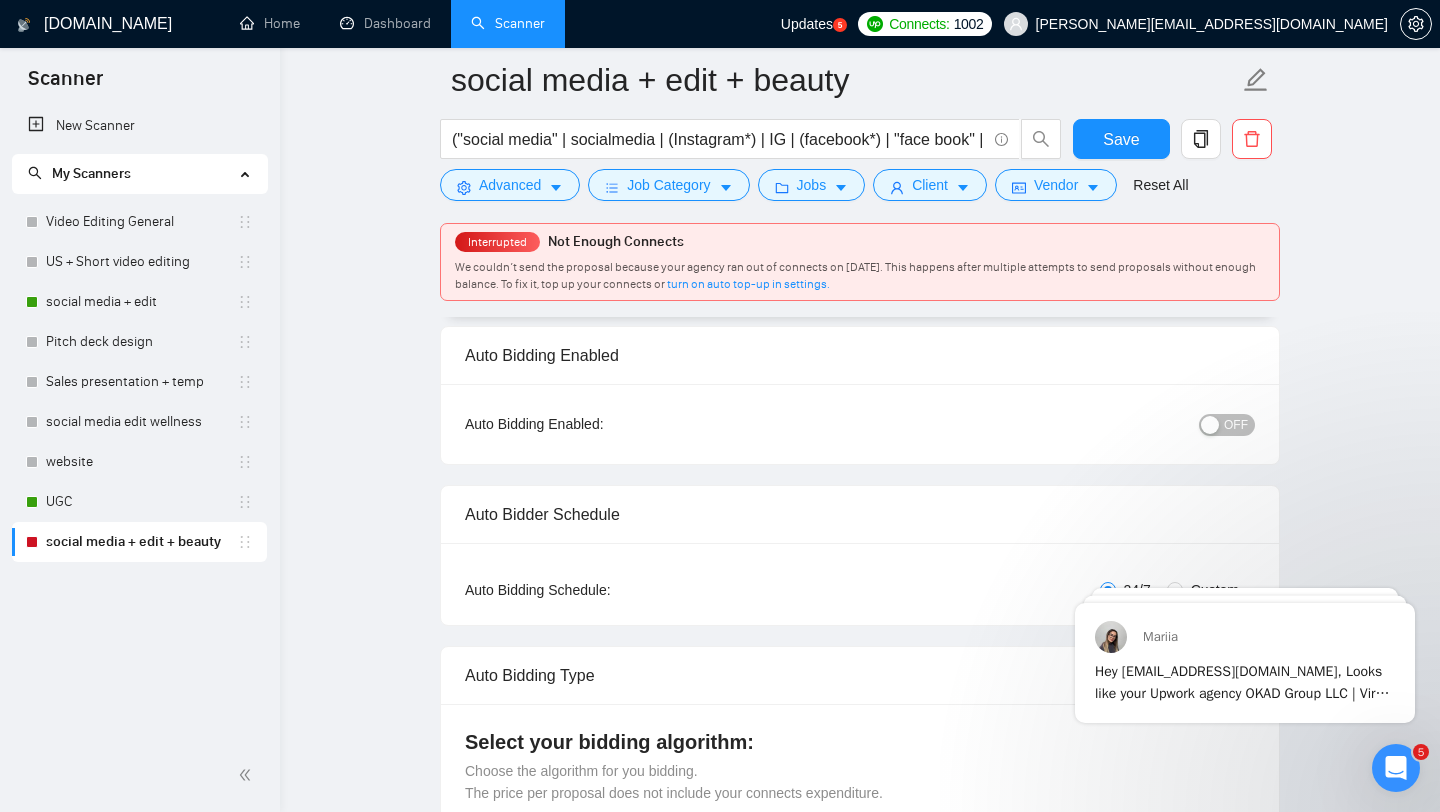 scroll, scrollTop: 71, scrollLeft: 0, axis: vertical 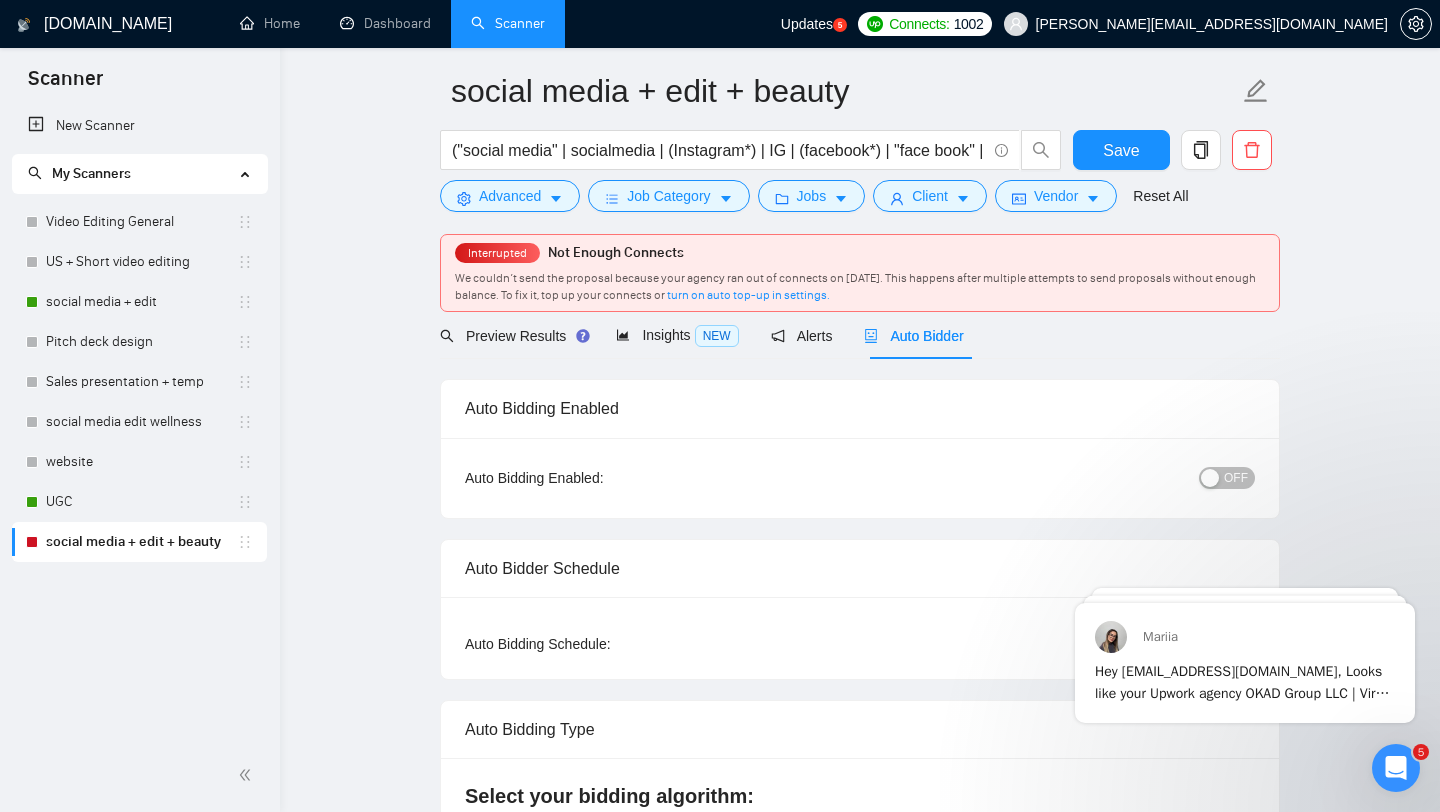 click at bounding box center (1210, 478) 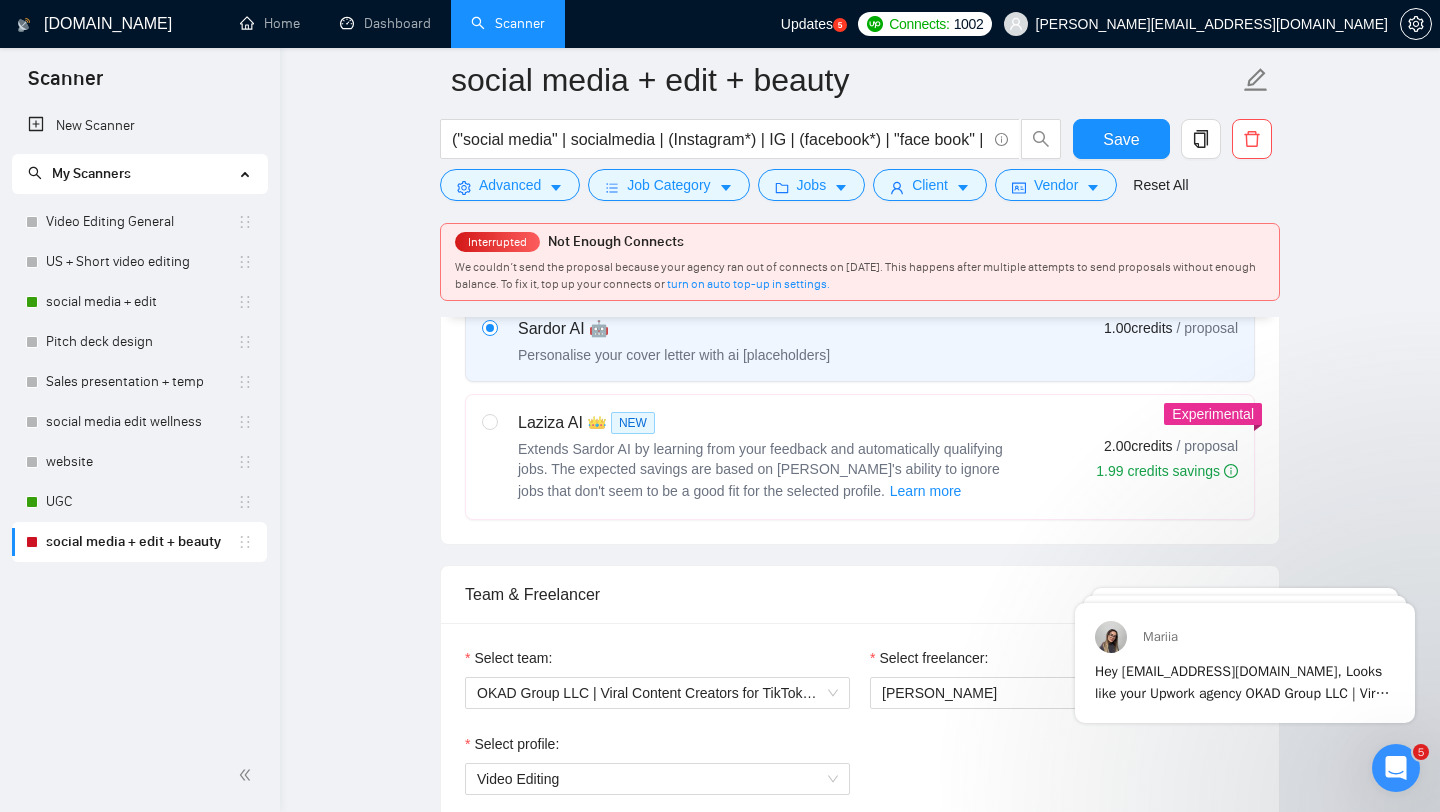 scroll, scrollTop: 753, scrollLeft: 0, axis: vertical 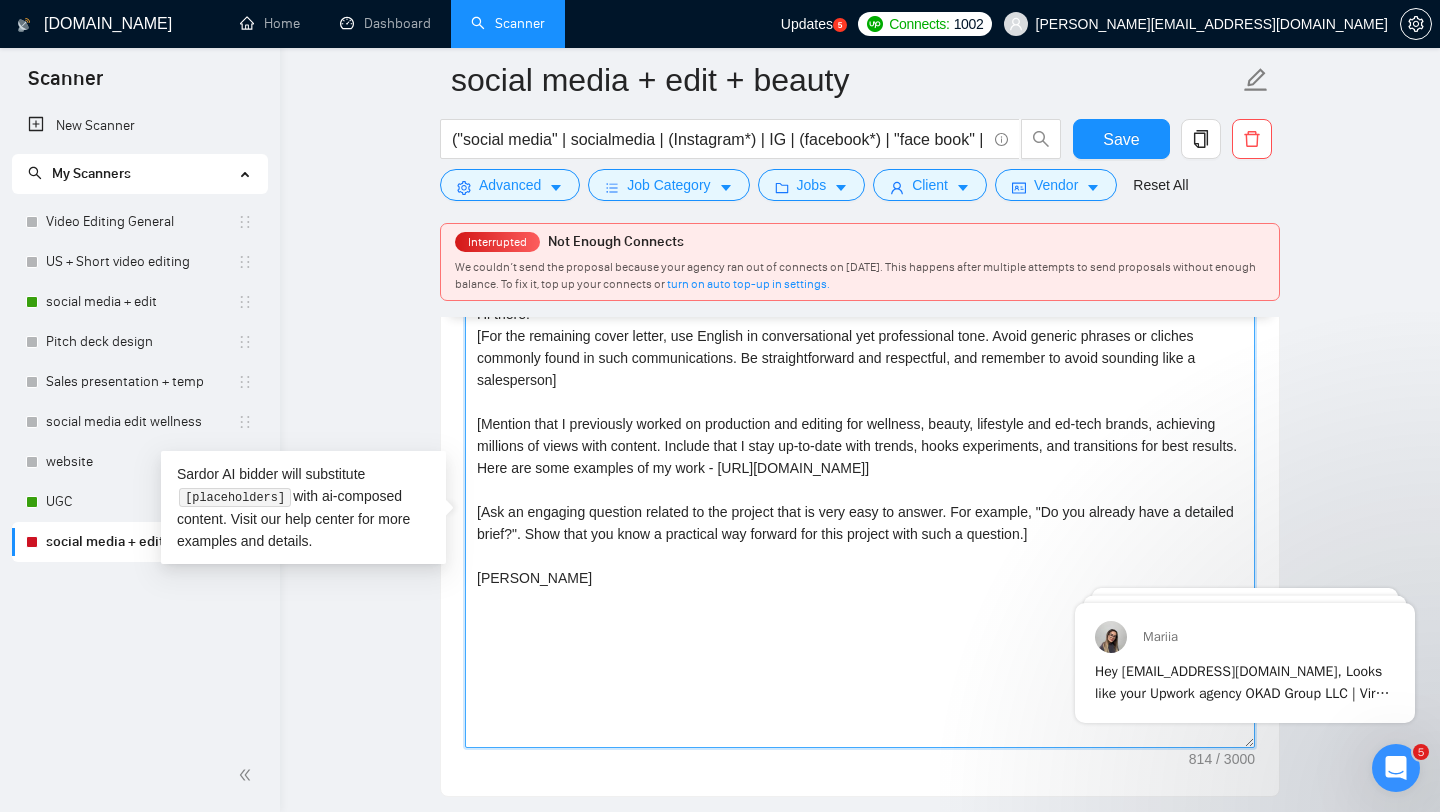 drag, startPoint x: 1138, startPoint y: 468, endPoint x: 820, endPoint y: 472, distance: 318.02515 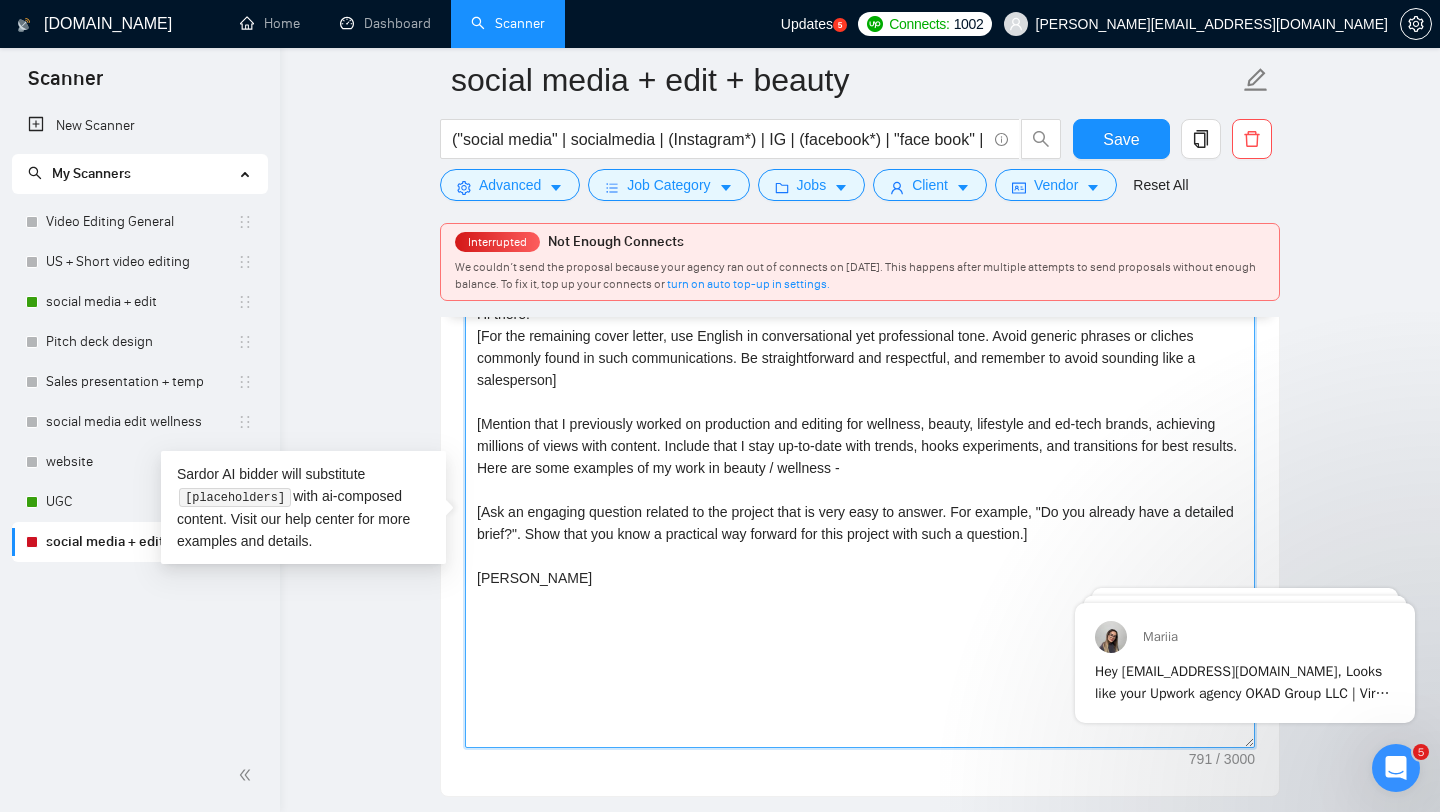 paste on "[URL][DOMAIN_NAME]" 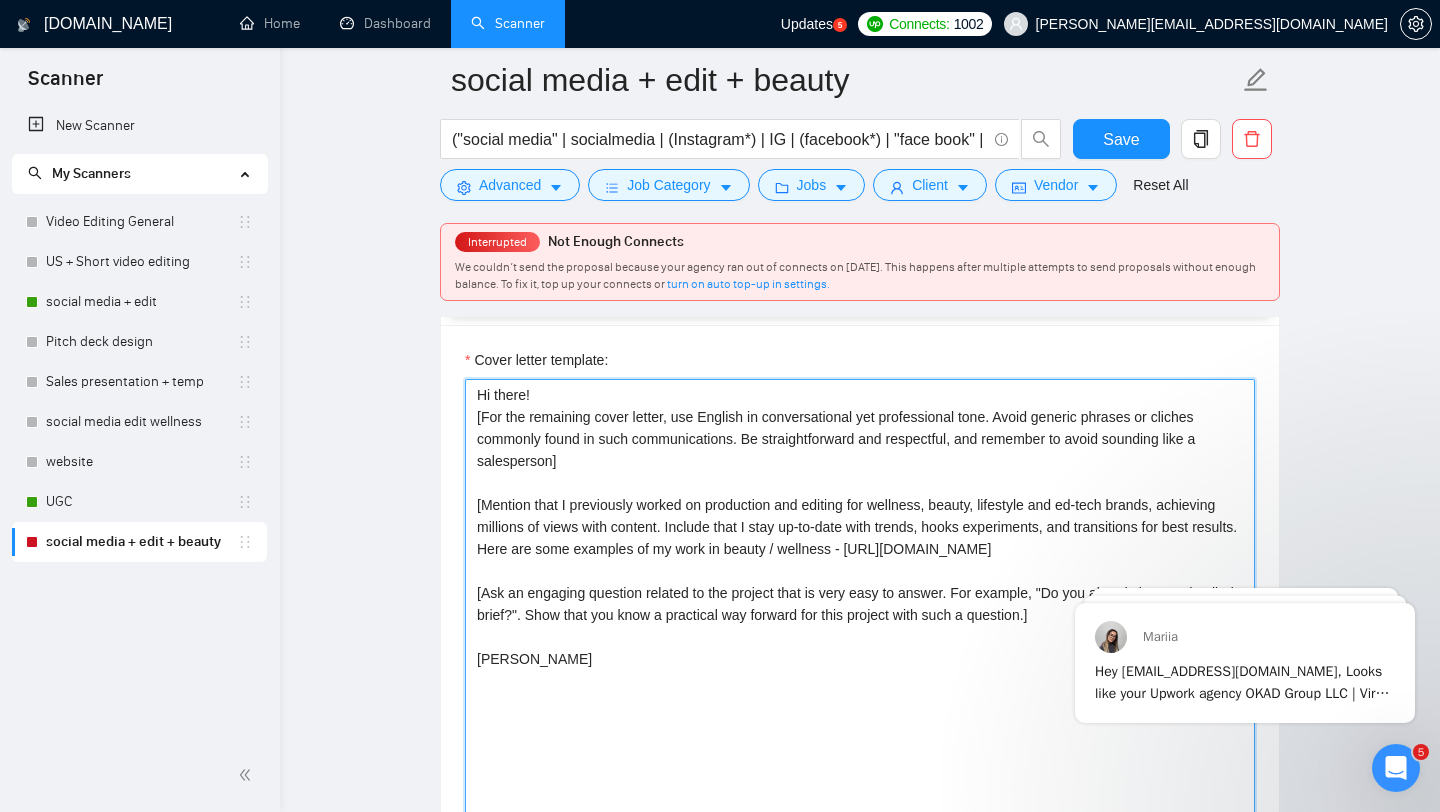 scroll, scrollTop: 1712, scrollLeft: 0, axis: vertical 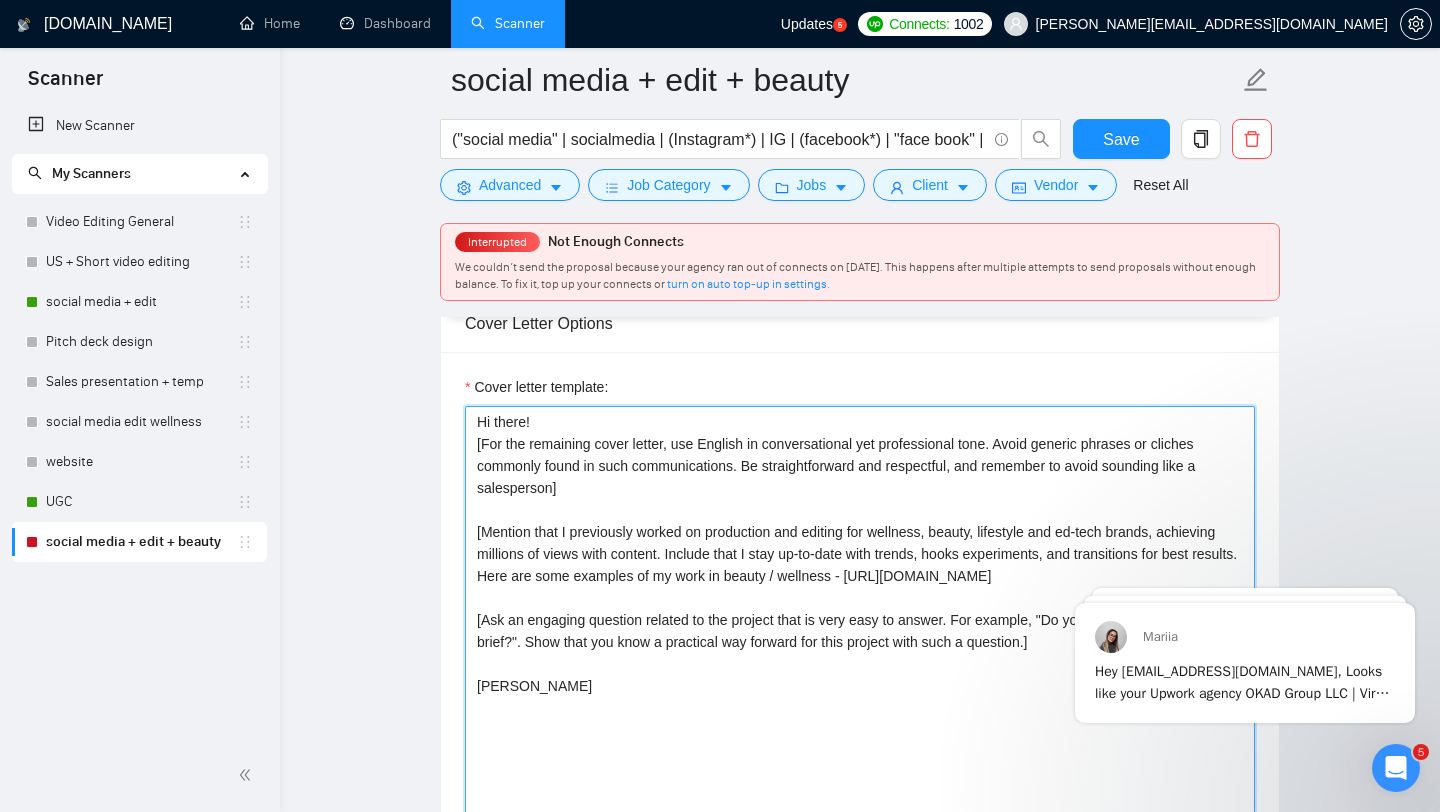 click on "Hi there!
[For the remaining cover letter, use English in conversational yet professional tone. Avoid generic phrases or cliches commonly found in such communications. Be straightforward and respectful, and remember to avoid sounding like a salesperson]
[Mention that I previously worked on production and editing for wellness, beauty, lifestyle and ed-tech brands, achieving millions of views with content. Include that I stay up-to-date with trends, hooks experiments, and transitions for best results. Here are some examples of my work in beauty / wellness - [URL][DOMAIN_NAME]
[Ask an engaging question related to the project that is very easy to answer. For example, "Do you already have a detailed brief?". Show that you know a practical way forward for this project with such a question.]
[PERSON_NAME]" at bounding box center [860, 631] 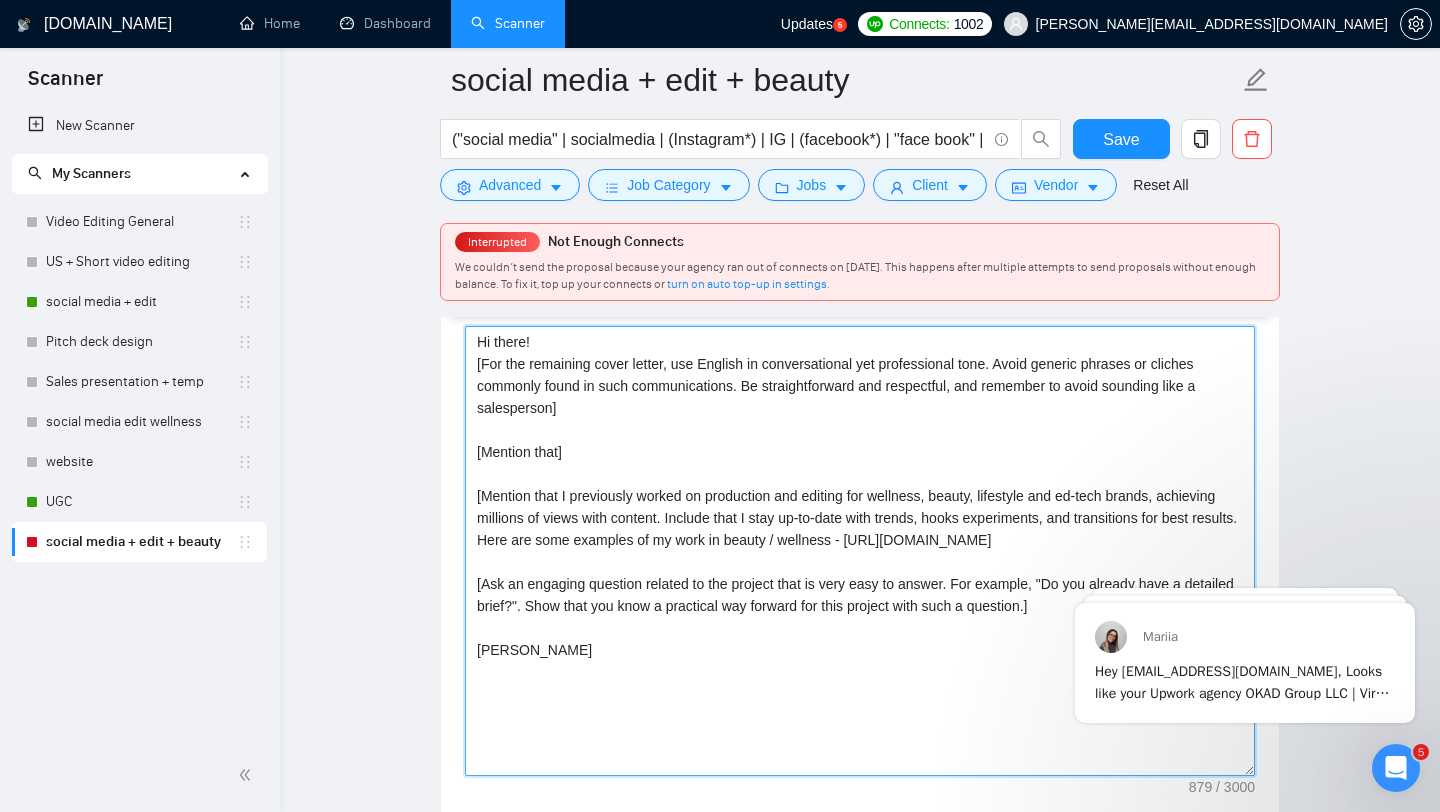 scroll, scrollTop: 1795, scrollLeft: 0, axis: vertical 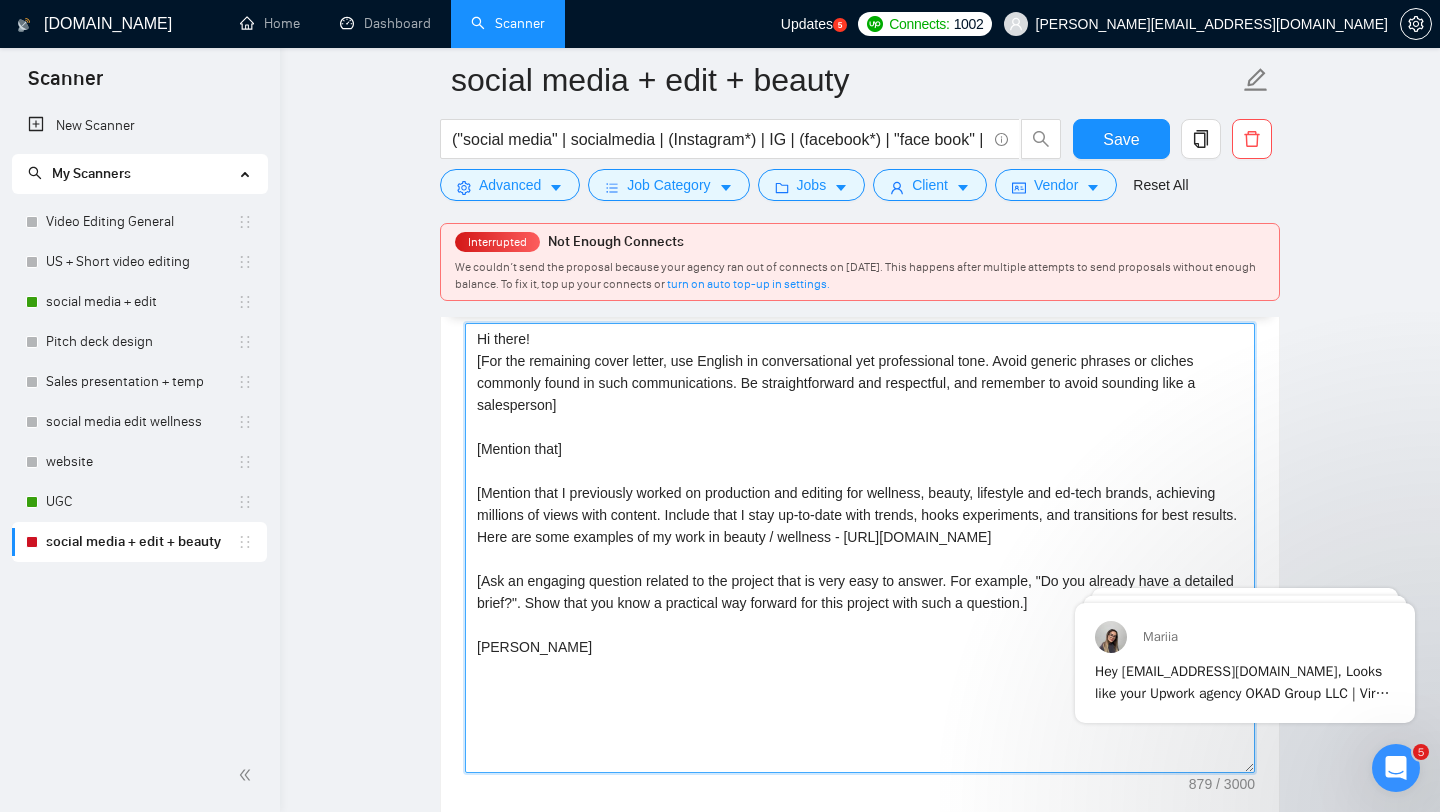 drag, startPoint x: 591, startPoint y: 451, endPoint x: 434, endPoint y: 451, distance: 157 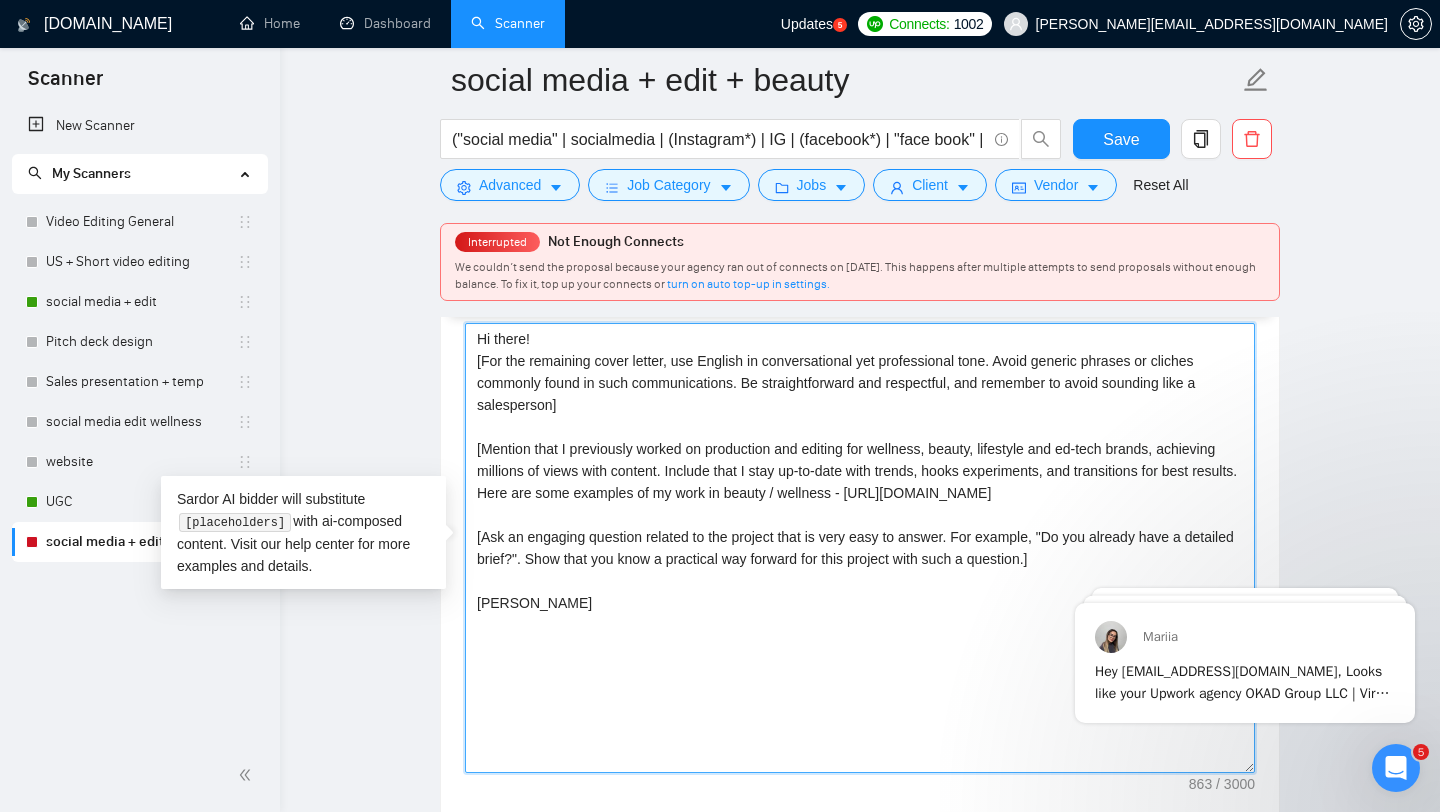click on "Hi there!
[For the remaining cover letter, use English in conversational yet professional tone. Avoid generic phrases or cliches commonly found in such communications. Be straightforward and respectful, and remember to avoid sounding like a salesperson]
[Mention that I previously worked on production and editing for wellness, beauty, lifestyle and ed-tech brands, achieving millions of views with content. Include that I stay up-to-date with trends, hooks experiments, and transitions for best results. Here are some examples of my work in beauty / wellness - [URL][DOMAIN_NAME]
[Ask an engaging question related to the project that is very easy to answer. For example, "Do you already have a detailed brief?". Show that you know a practical way forward for this project with such a question.]
[PERSON_NAME]" at bounding box center (860, 548) 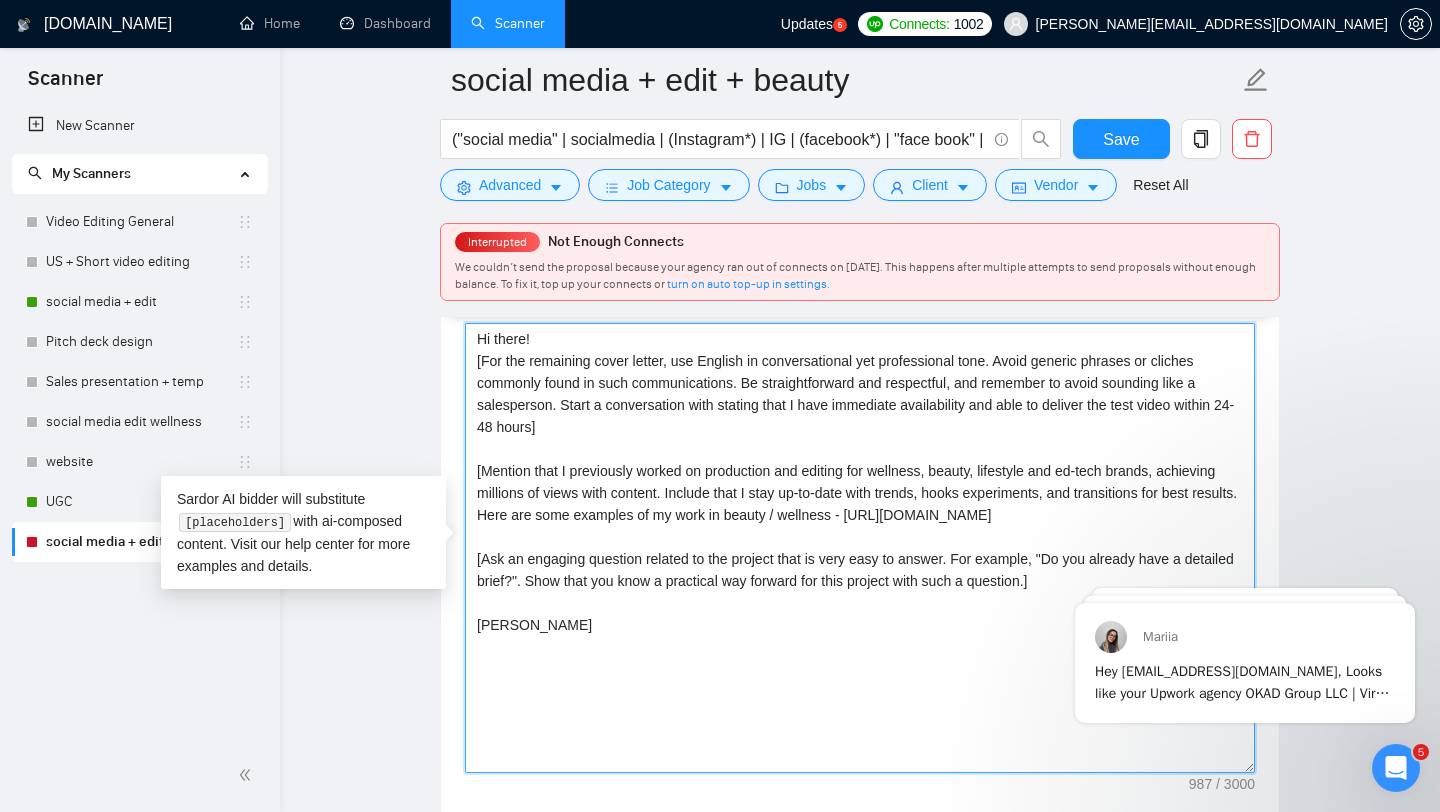 paste on "I am IMMEDIATELY AVAILABLE to create [delivered result from job post and add a real catchy % of possible achievements]" 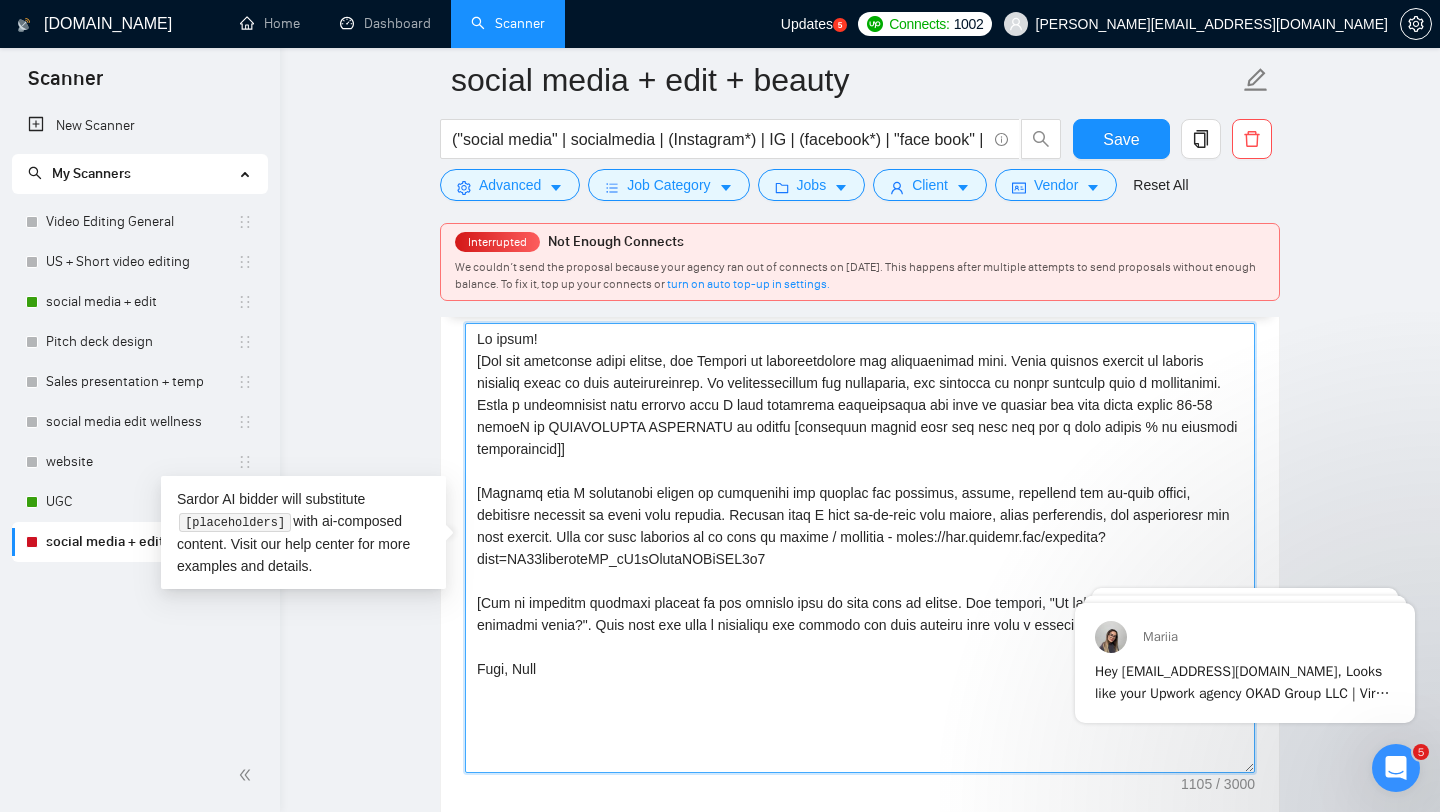 click on "Cover letter template:" at bounding box center [860, 548] 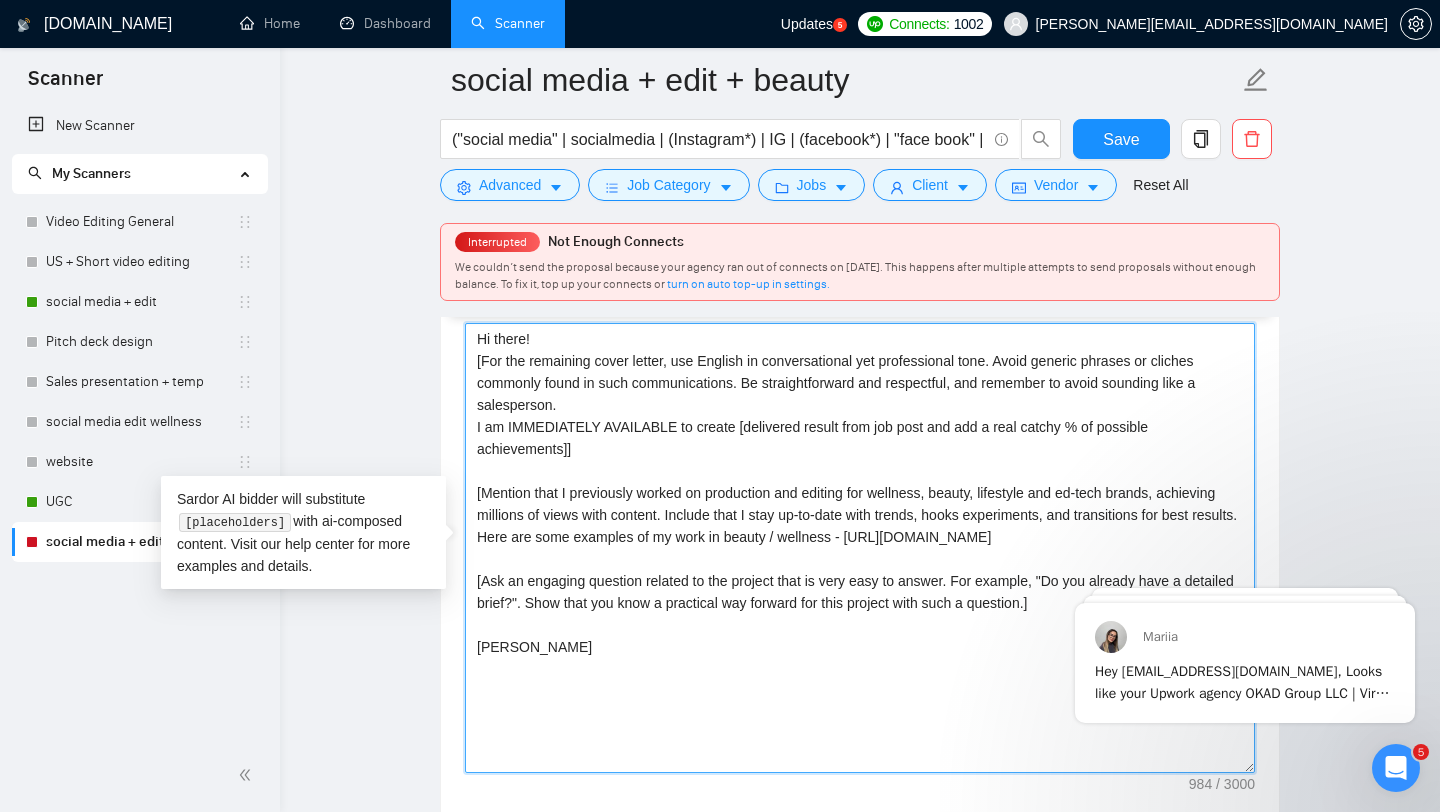 click on "Hi there!
[For the remaining cover letter, use English in conversational yet professional tone. Avoid generic phrases or cliches commonly found in such communications. Be straightforward and respectful, and remember to avoid sounding like a salesperson.
I am IMMEDIATELY AVAILABLE to create [delivered result from job post and add a real catchy % of possible achievements]]
[Mention that I previously worked on production and editing for wellness, beauty, lifestyle and ed-tech brands, achieving millions of views with content. Include that I stay up-to-date with trends, hooks experiments, and transitions for best results. Here are some examples of my work in beauty / wellness - [URL][DOMAIN_NAME]
[Ask an engaging question related to the project that is very easy to answer. For example, "Do you already have a detailed brief?". Show that you know a practical way forward for this project with such a question.]
[PERSON_NAME]" at bounding box center (860, 548) 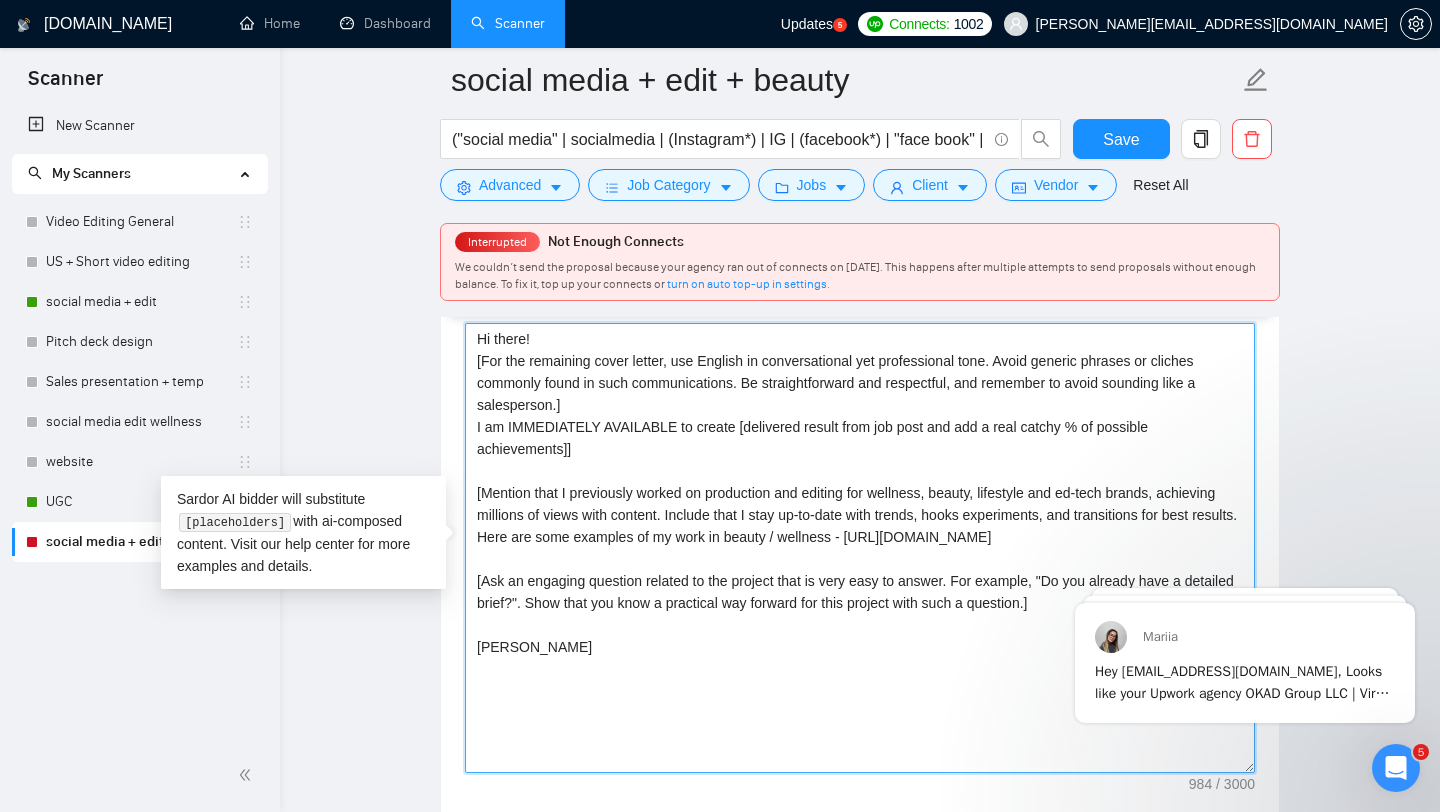 click on "Hi there!
[For the remaining cover letter, use English in conversational yet professional tone. Avoid generic phrases or cliches commonly found in such communications. Be straightforward and respectful, and remember to avoid sounding like a salesperson.]
I am IMMEDIATELY AVAILABLE to create [delivered result from job post and add a real catchy % of possible achievements]]
[Mention that I previously worked on production and editing for wellness, beauty, lifestyle and ed-tech brands, achieving millions of views with content. Include that I stay up-to-date with trends, hooks experiments, and transitions for best results. Here are some examples of my work in beauty / wellness - [URL][DOMAIN_NAME]
[Ask an engaging question related to the project that is very easy to answer. For example, "Do you already have a detailed brief?". Show that you know a practical way forward for this project with such a question.]
[PERSON_NAME]" at bounding box center [860, 548] 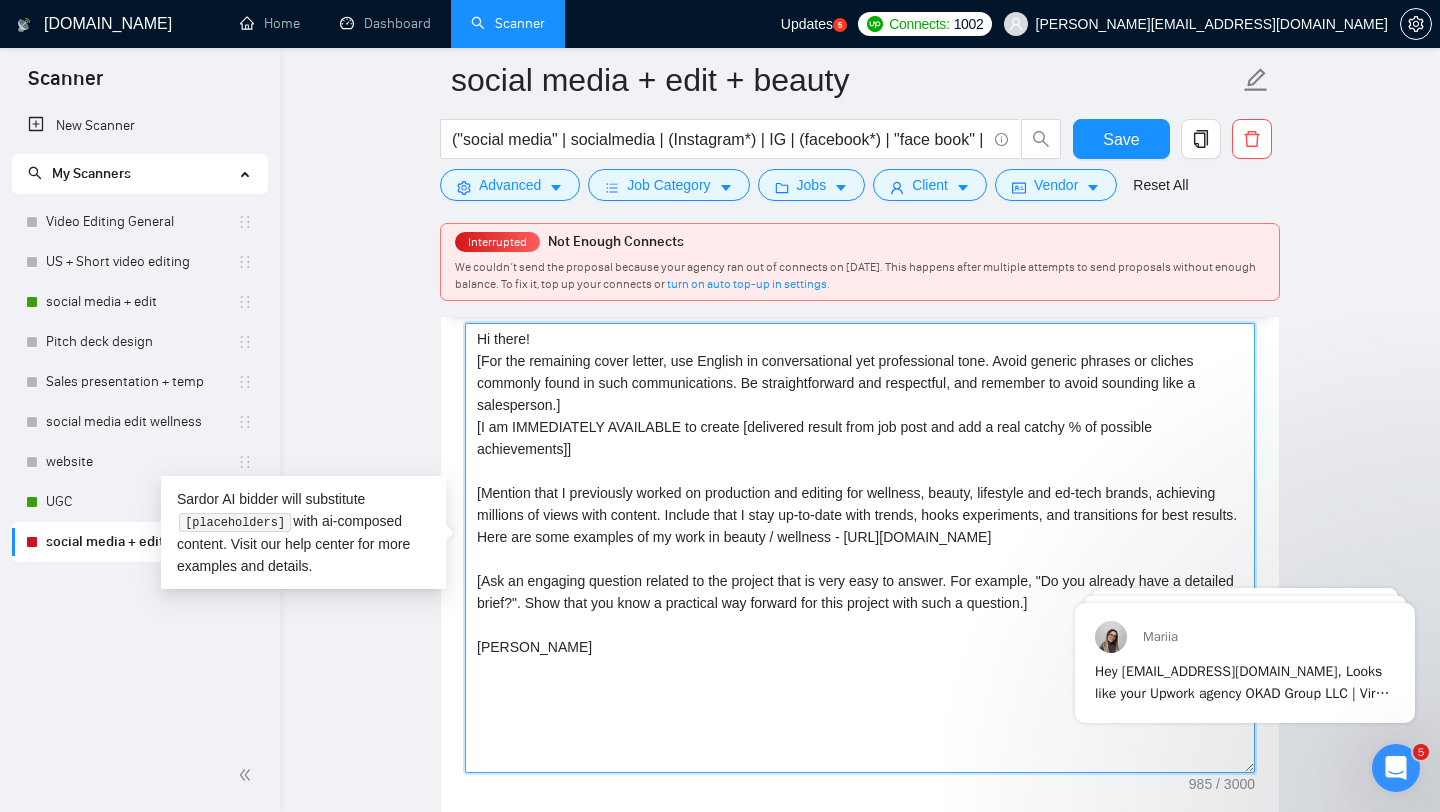drag, startPoint x: 677, startPoint y: 431, endPoint x: 511, endPoint y: 433, distance: 166.01205 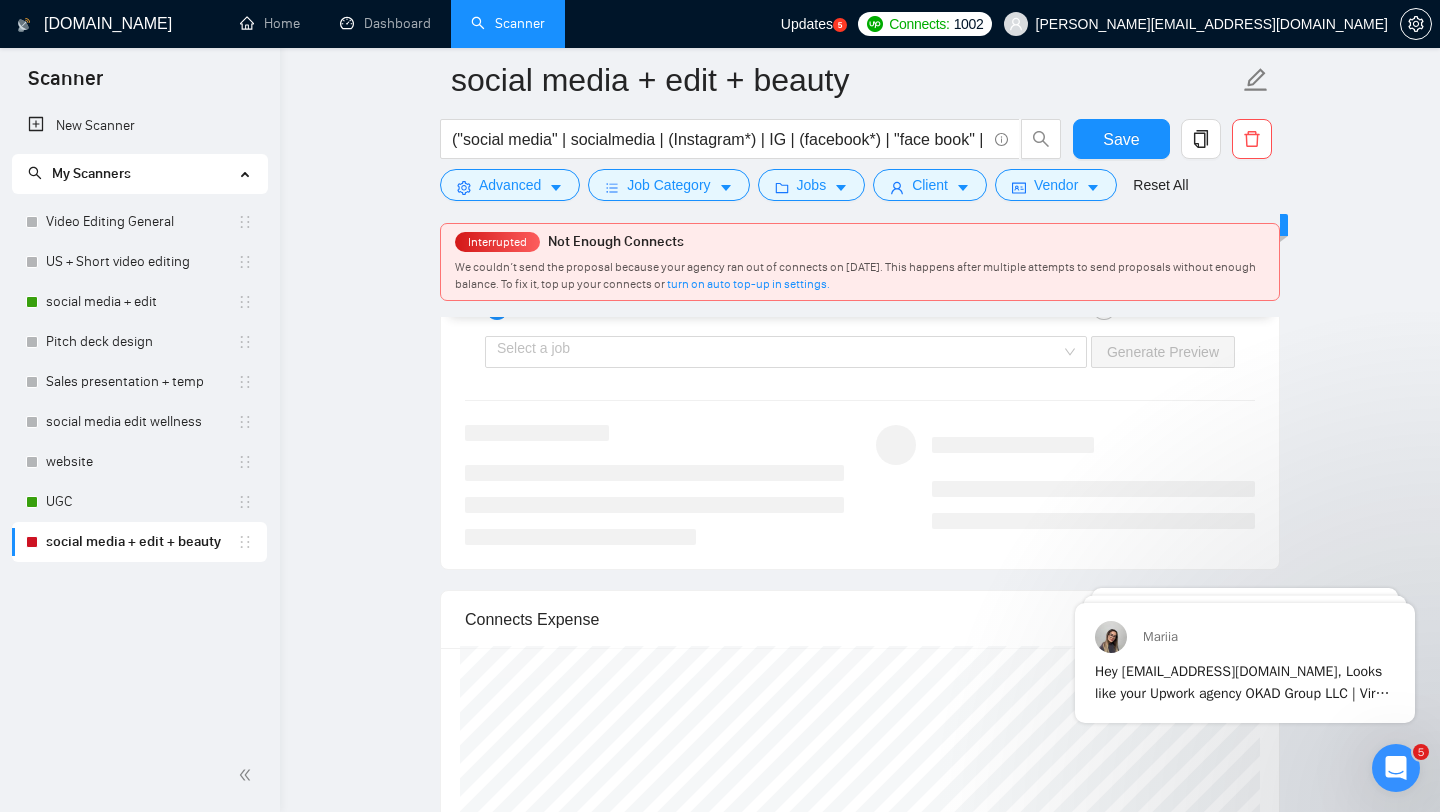 scroll, scrollTop: 3385, scrollLeft: 0, axis: vertical 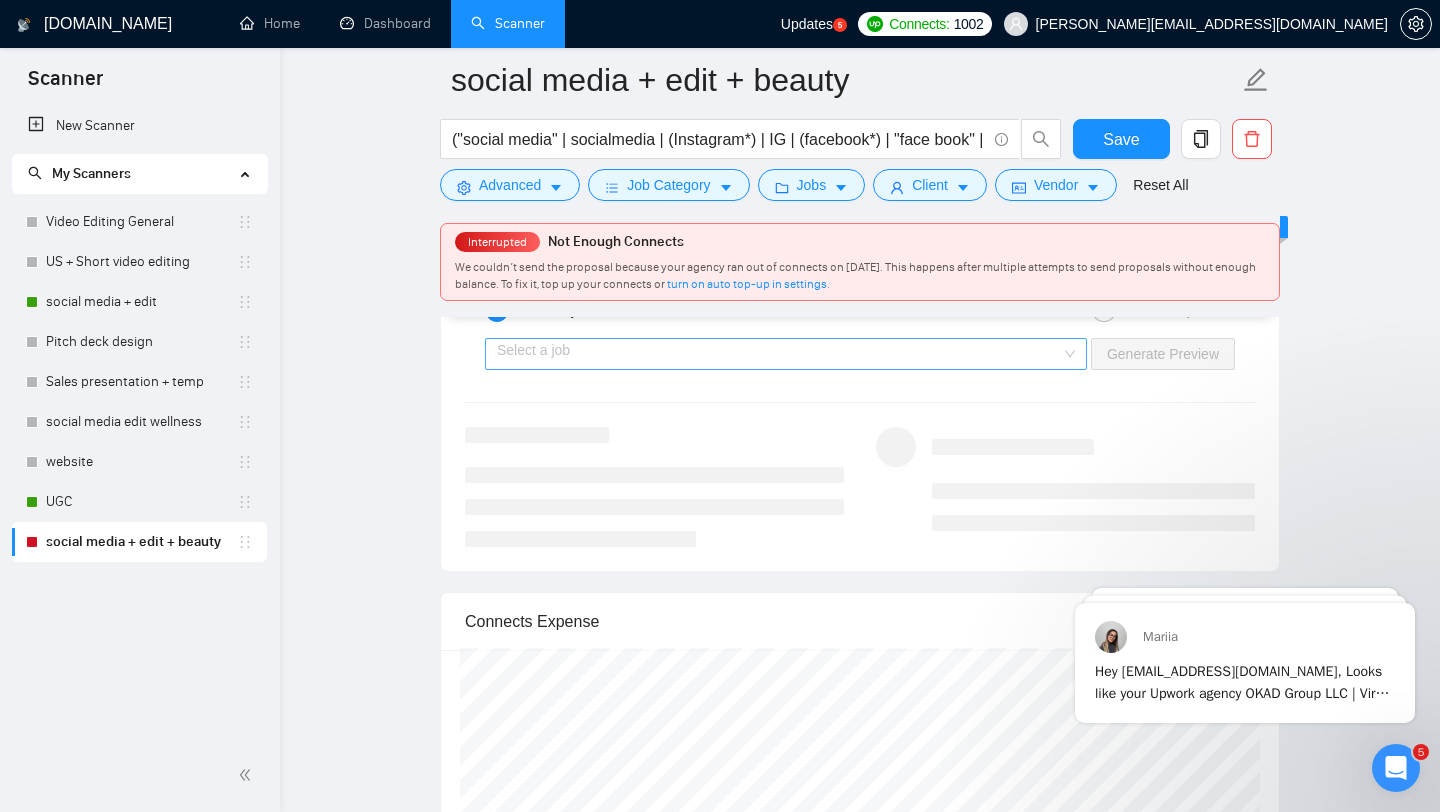 click at bounding box center (779, 354) 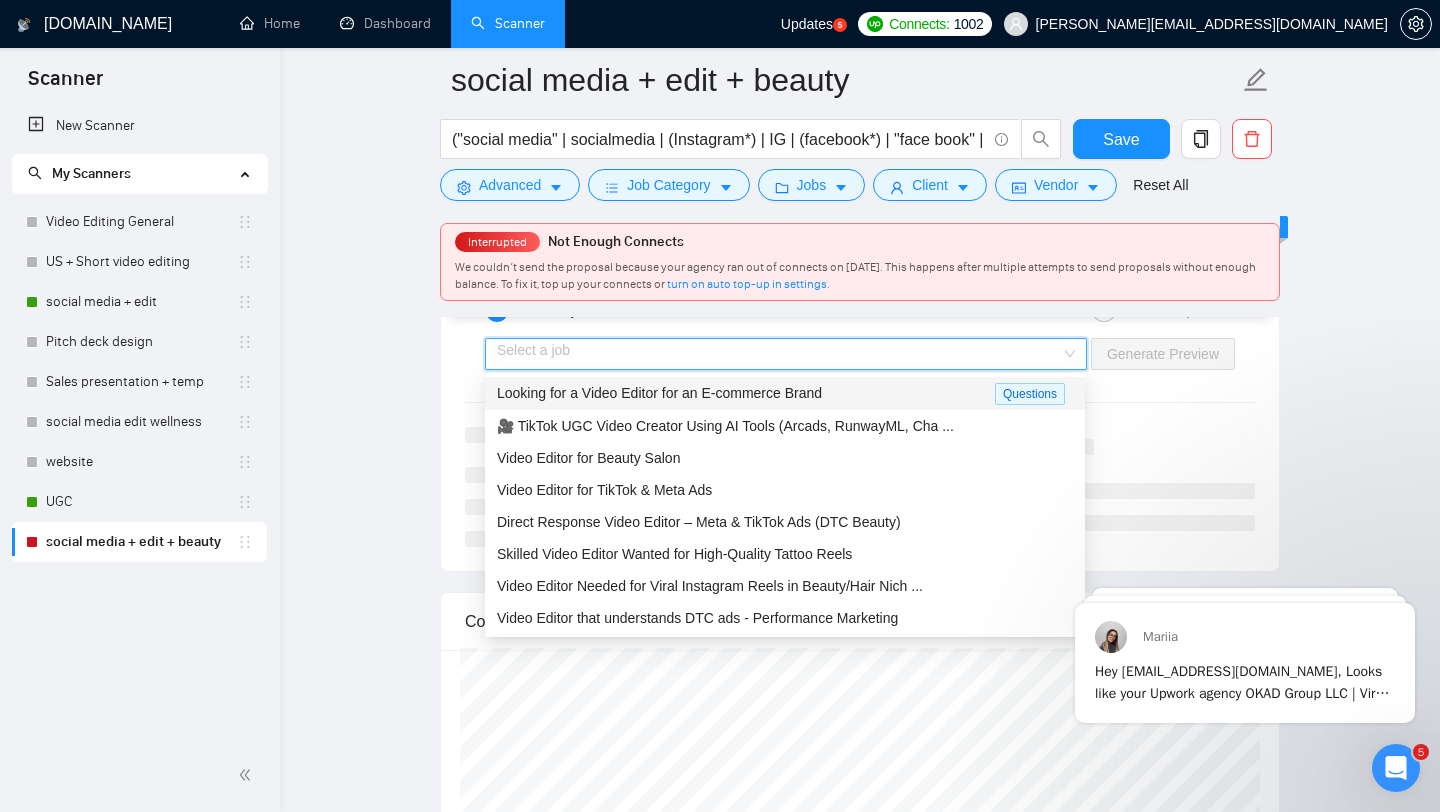 click on "Looking for a Video Editor for an E-commerce Brand" at bounding box center [659, 393] 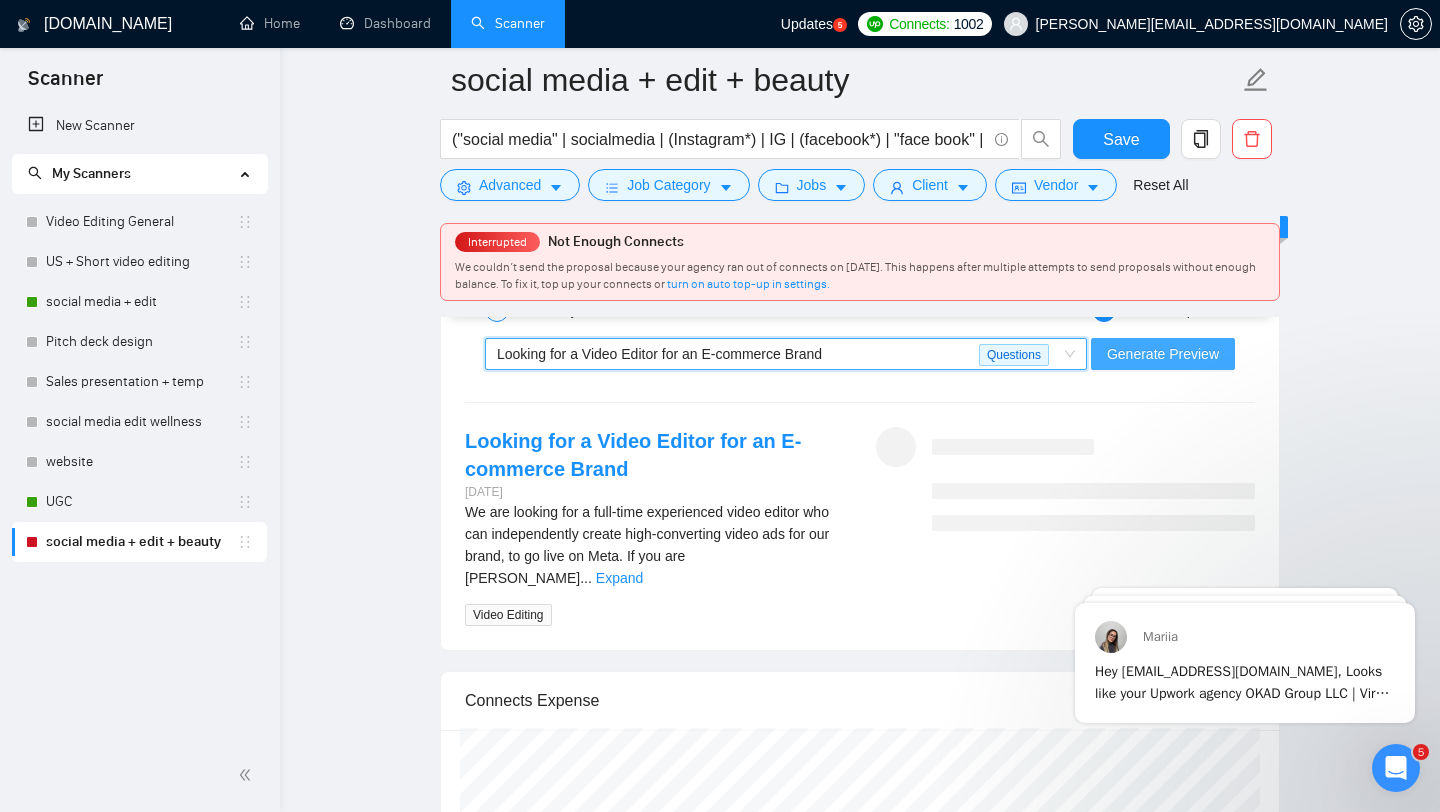 click on "Generate Preview" at bounding box center [1163, 354] 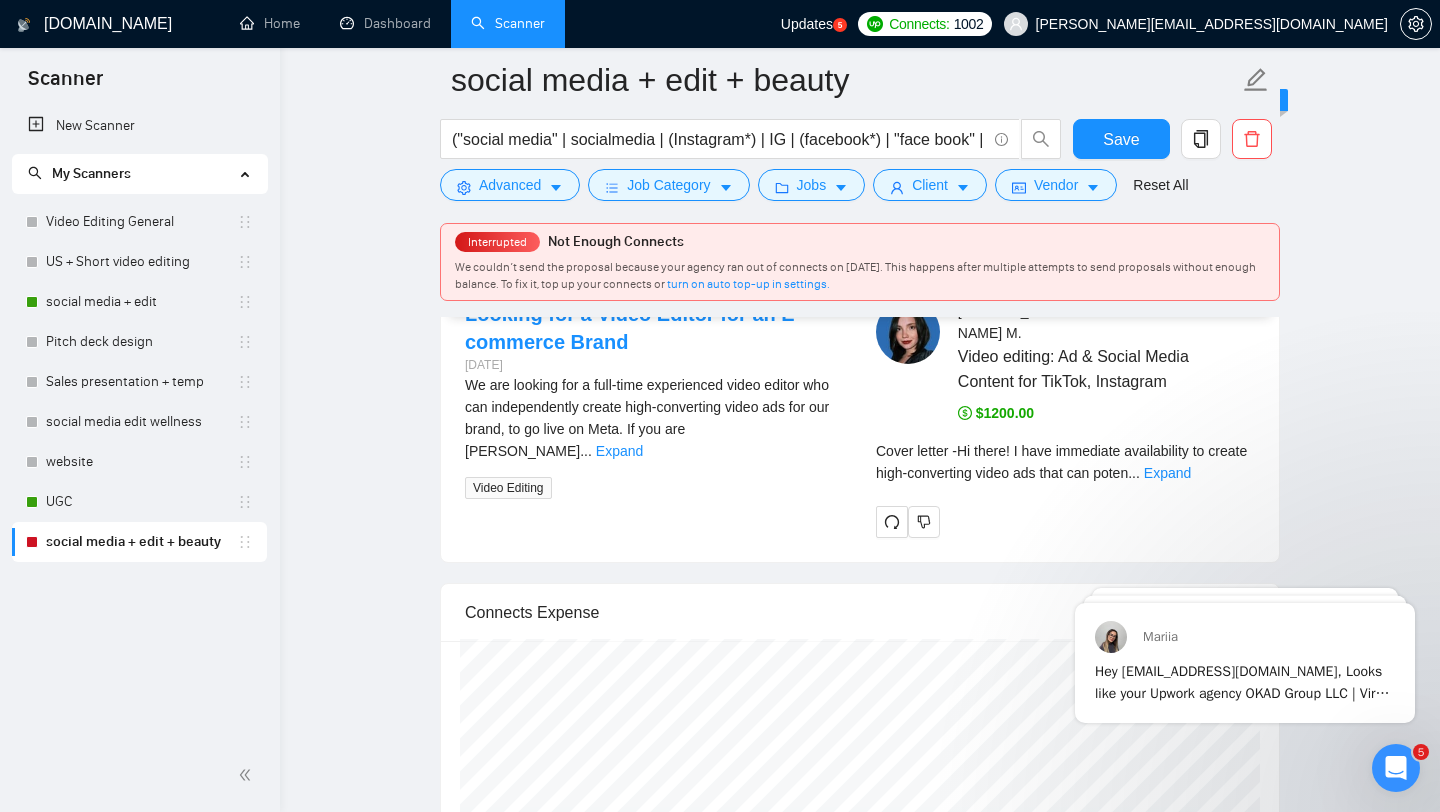 scroll, scrollTop: 3515, scrollLeft: 0, axis: vertical 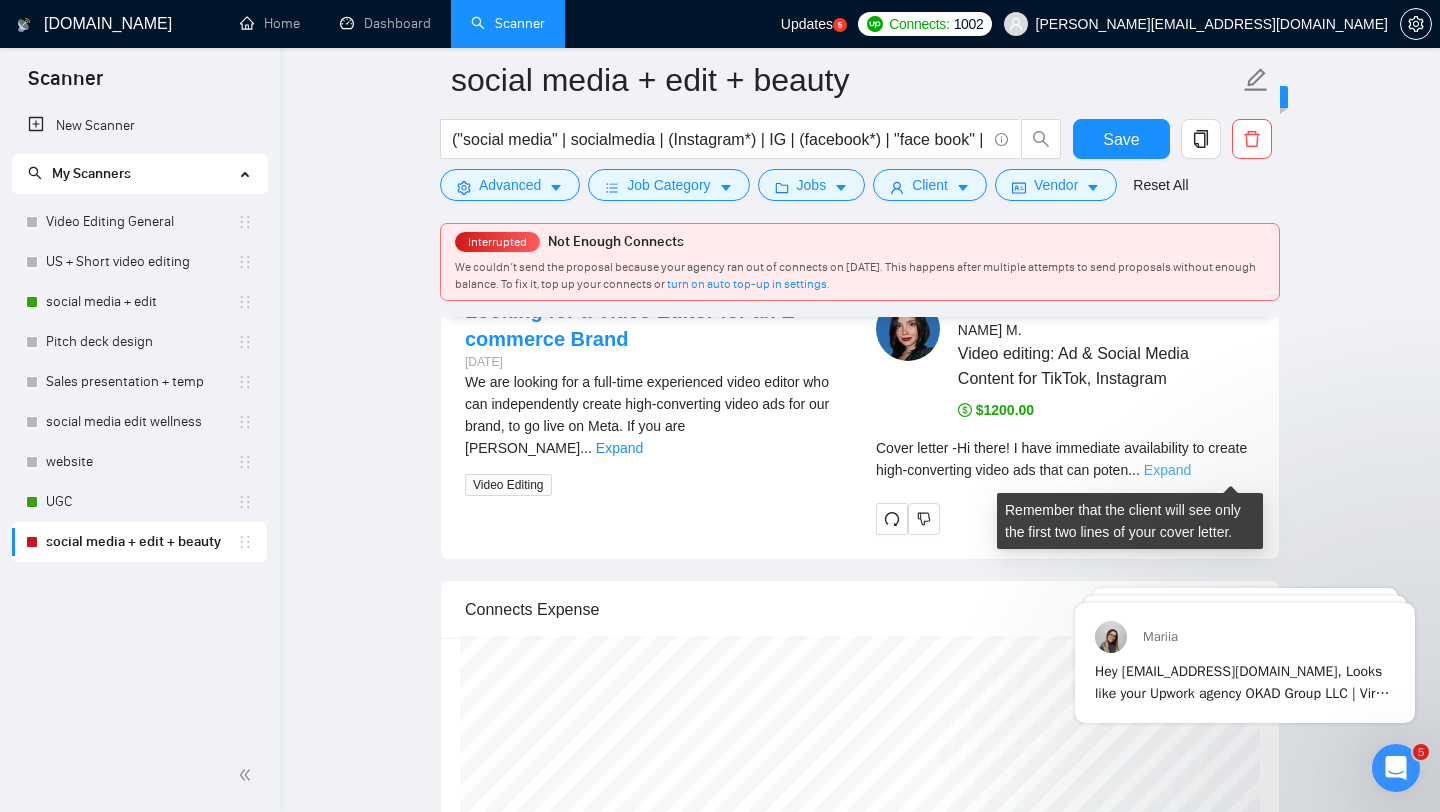 click on "Expand" at bounding box center [1167, 470] 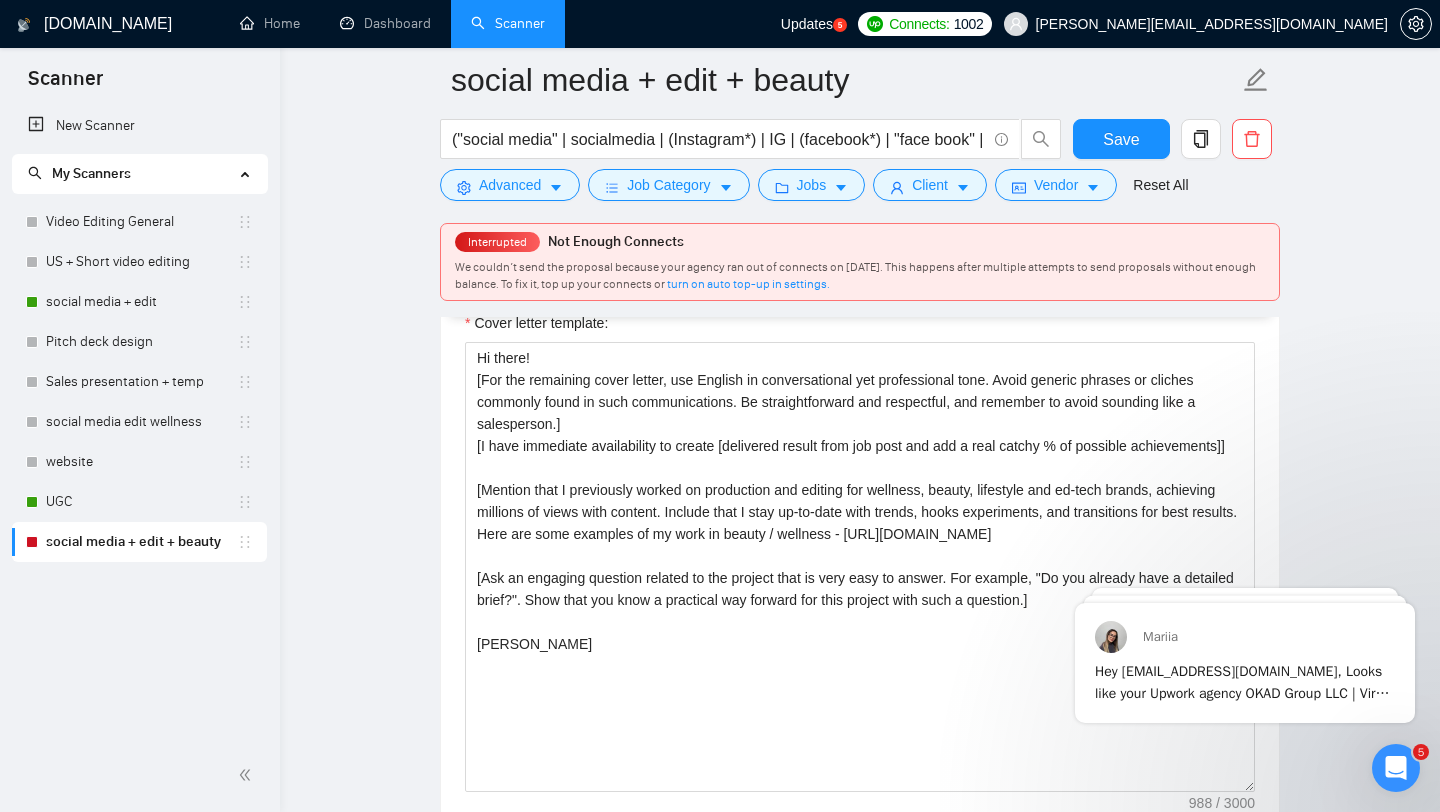 scroll, scrollTop: 1770, scrollLeft: 0, axis: vertical 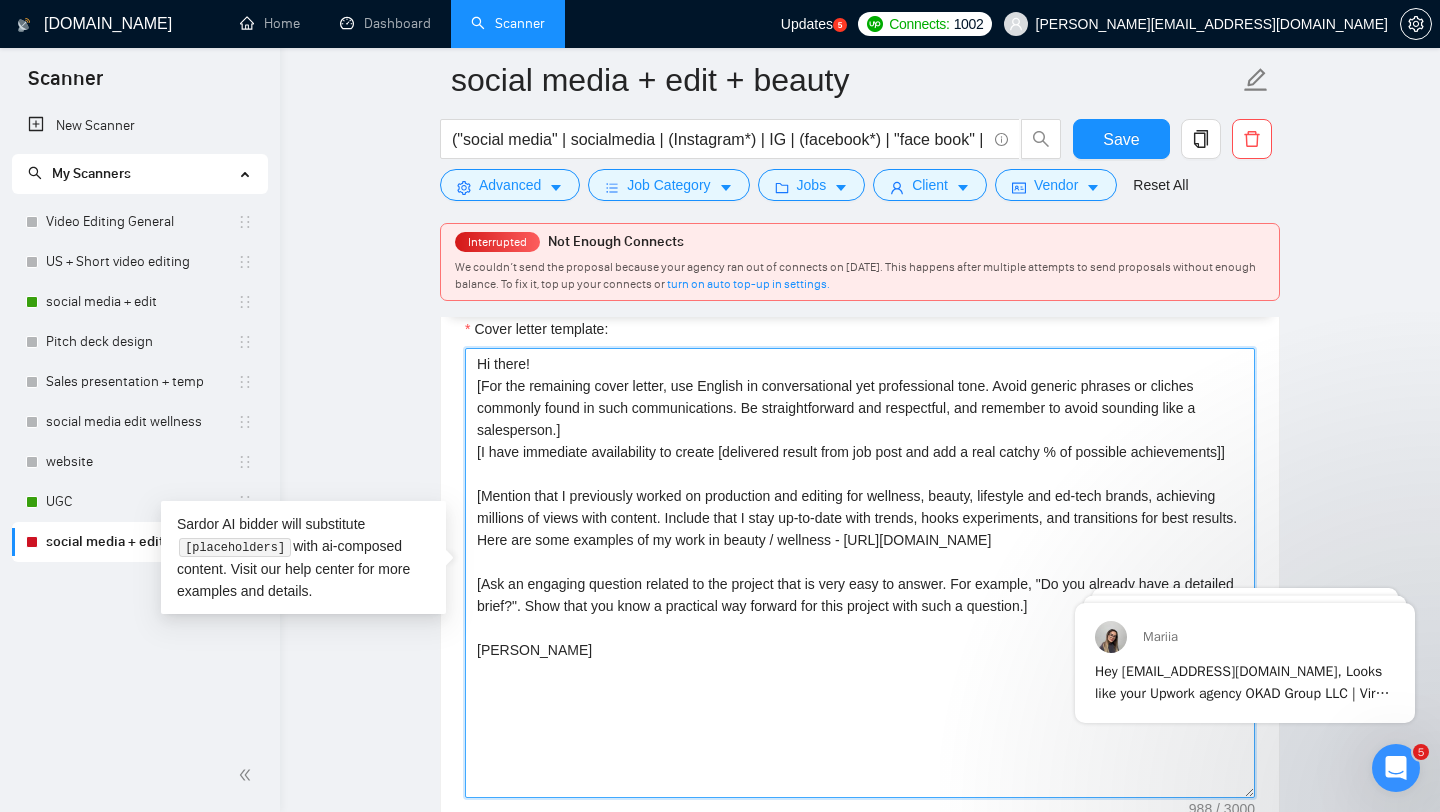 drag, startPoint x: 564, startPoint y: 479, endPoint x: 954, endPoint y: 452, distance: 390.9335 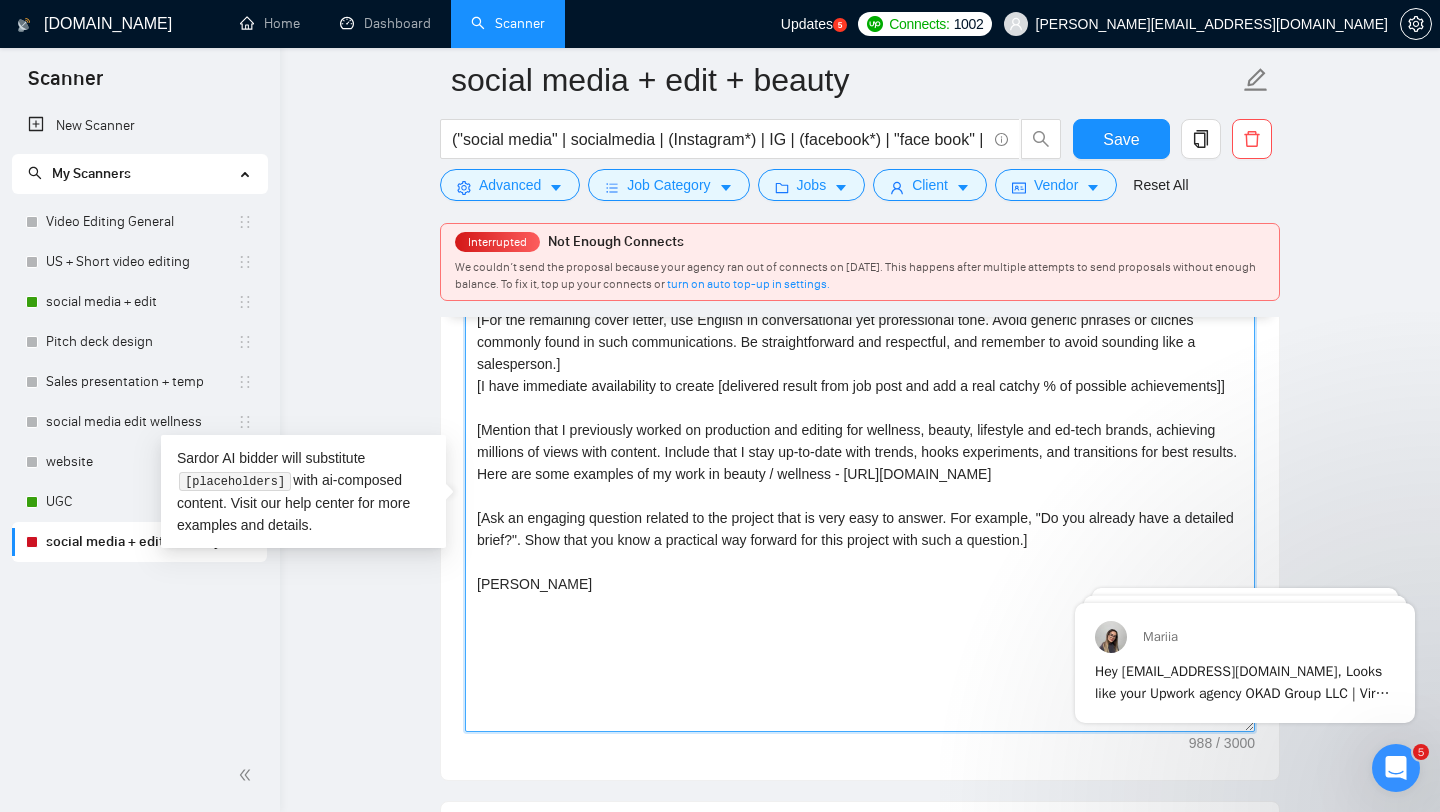 scroll, scrollTop: 1822, scrollLeft: 0, axis: vertical 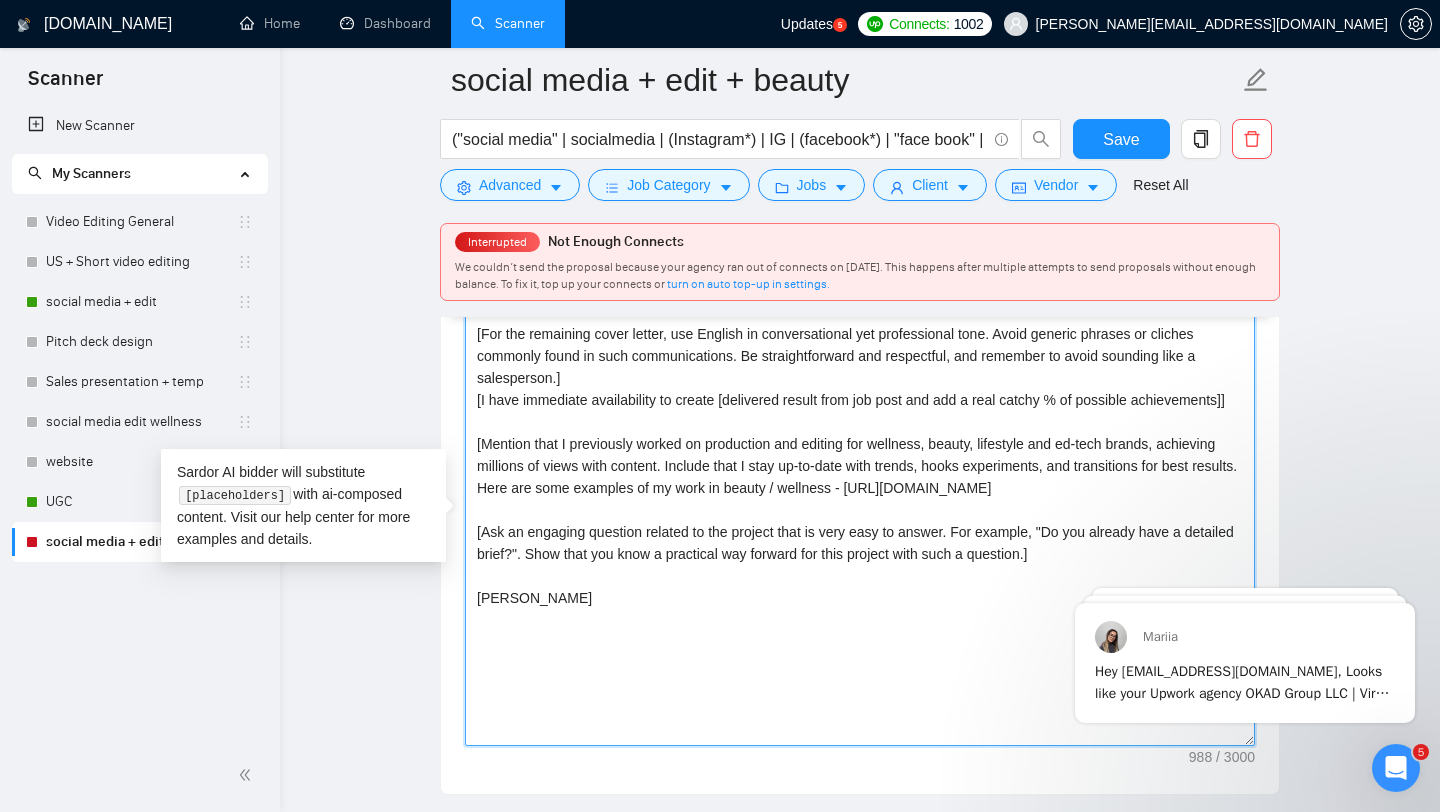 click on "Hi there!
[For the remaining cover letter, use English in conversational yet professional tone. Avoid generic phrases or cliches commonly found in such communications. Be straightforward and respectful, and remember to avoid sounding like a salesperson.]
[I have immediate availability to create [delivered result from job post and add a real catchy % of possible achievements]]
[Mention that I previously worked on production and editing for wellness, beauty, lifestyle and ed-tech brands, achieving millions of views with content. Include that I stay up-to-date with trends, hooks experiments, and transitions for best results. Here are some examples of my work in beauty / wellness - [URL][DOMAIN_NAME]
[Ask an engaging question related to the project that is very easy to answer. For example, "Do you already have a detailed brief?". Show that you know a practical way forward for this project with such a question.]
[PERSON_NAME]" at bounding box center [860, 521] 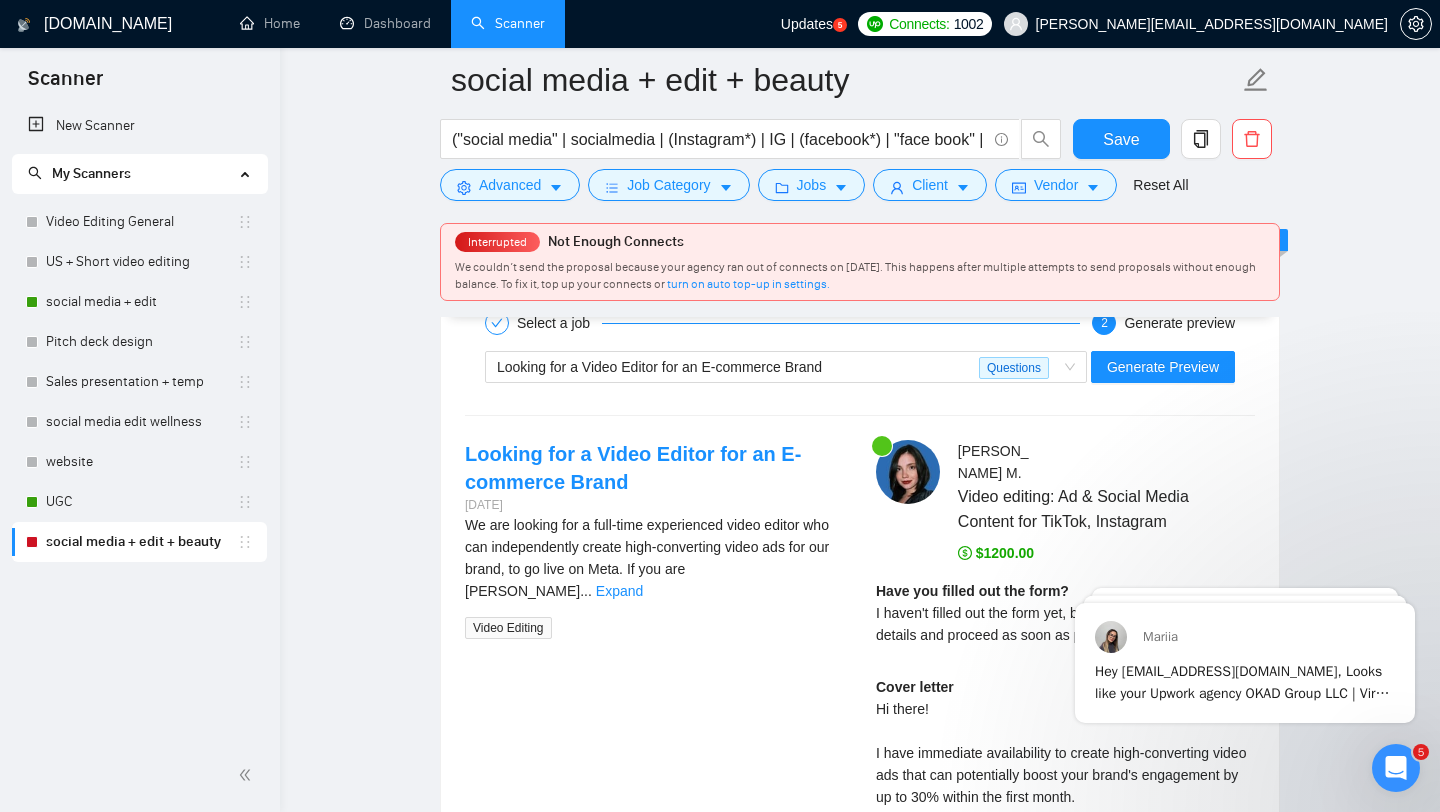scroll, scrollTop: 3335, scrollLeft: 0, axis: vertical 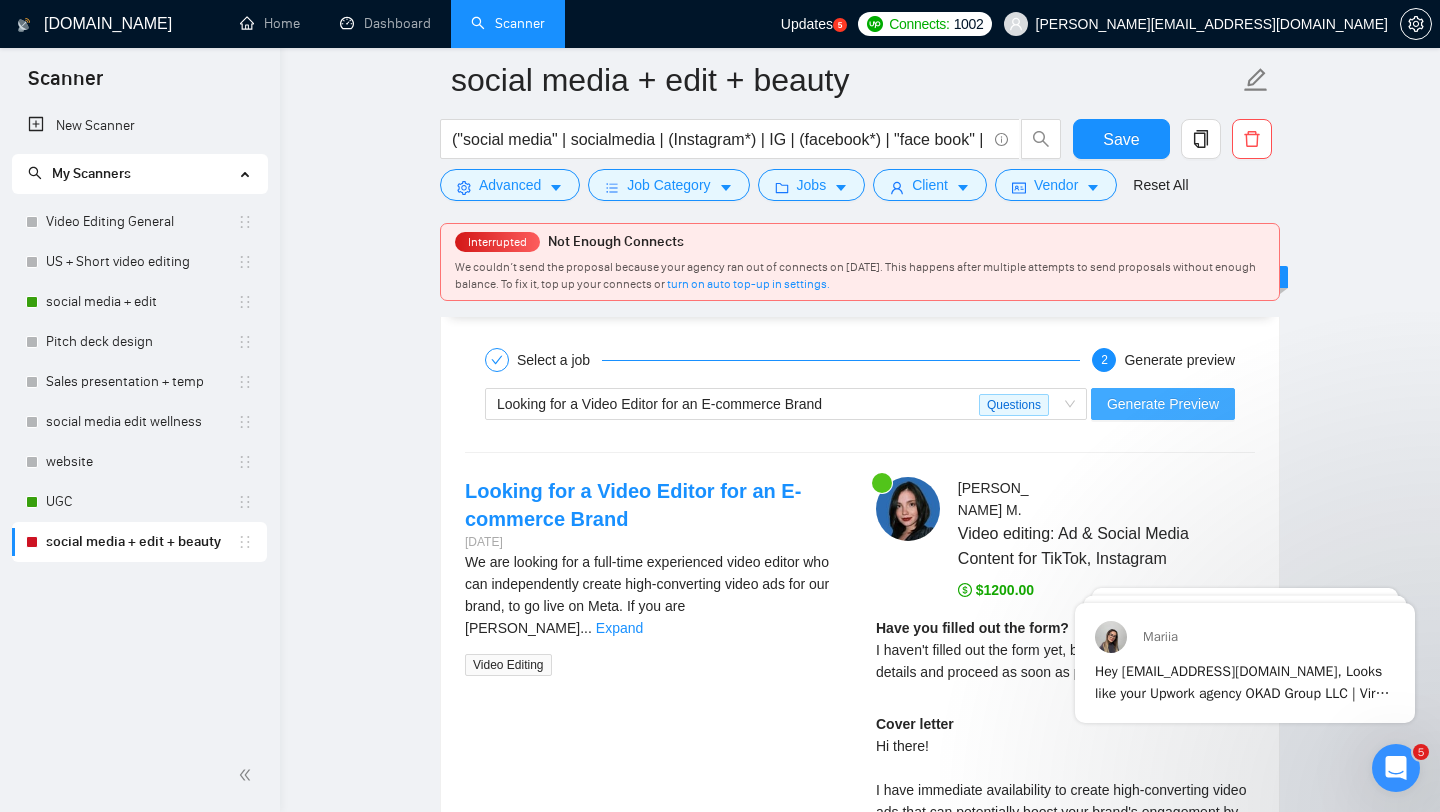 click on "Generate Preview" at bounding box center [1163, 404] 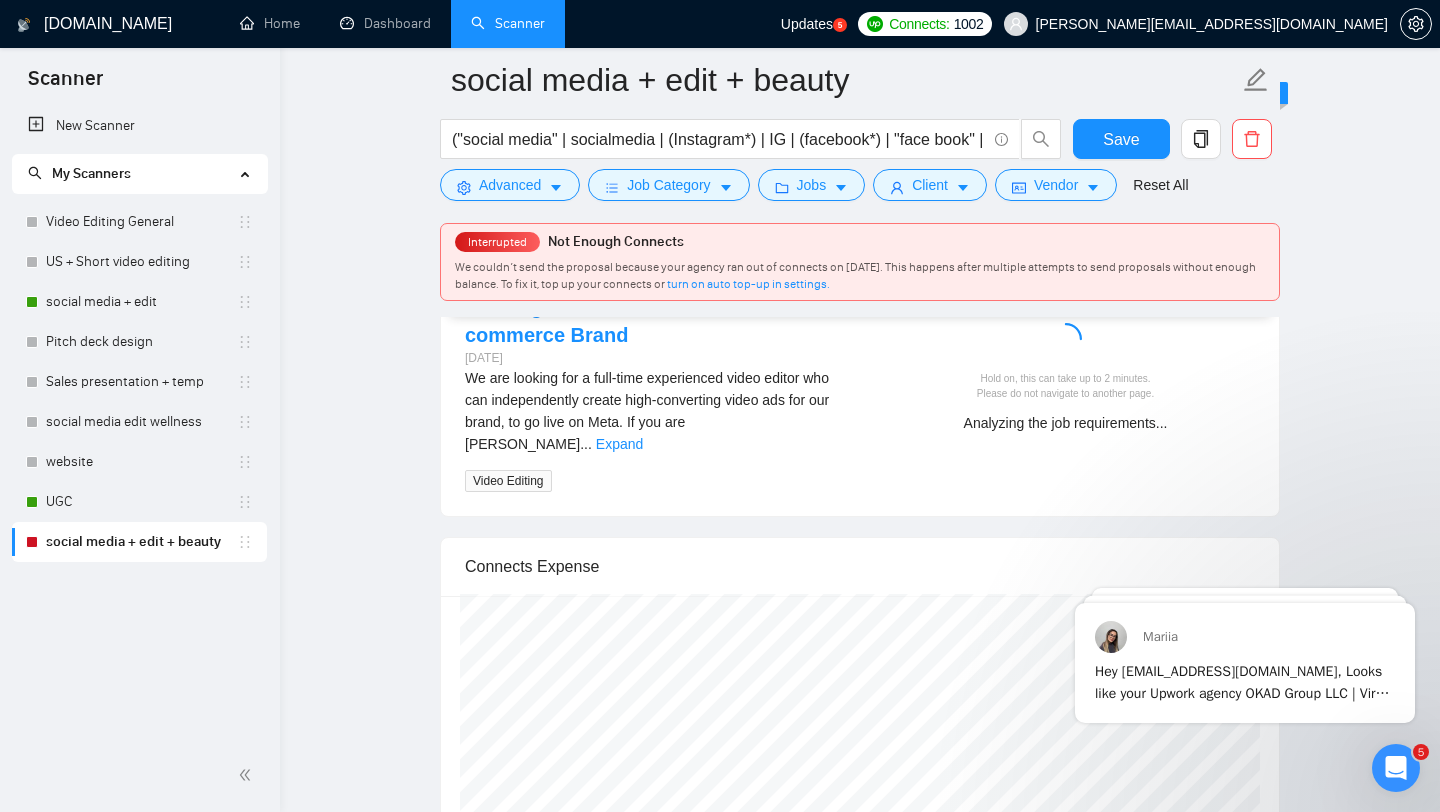 scroll, scrollTop: 3521, scrollLeft: 0, axis: vertical 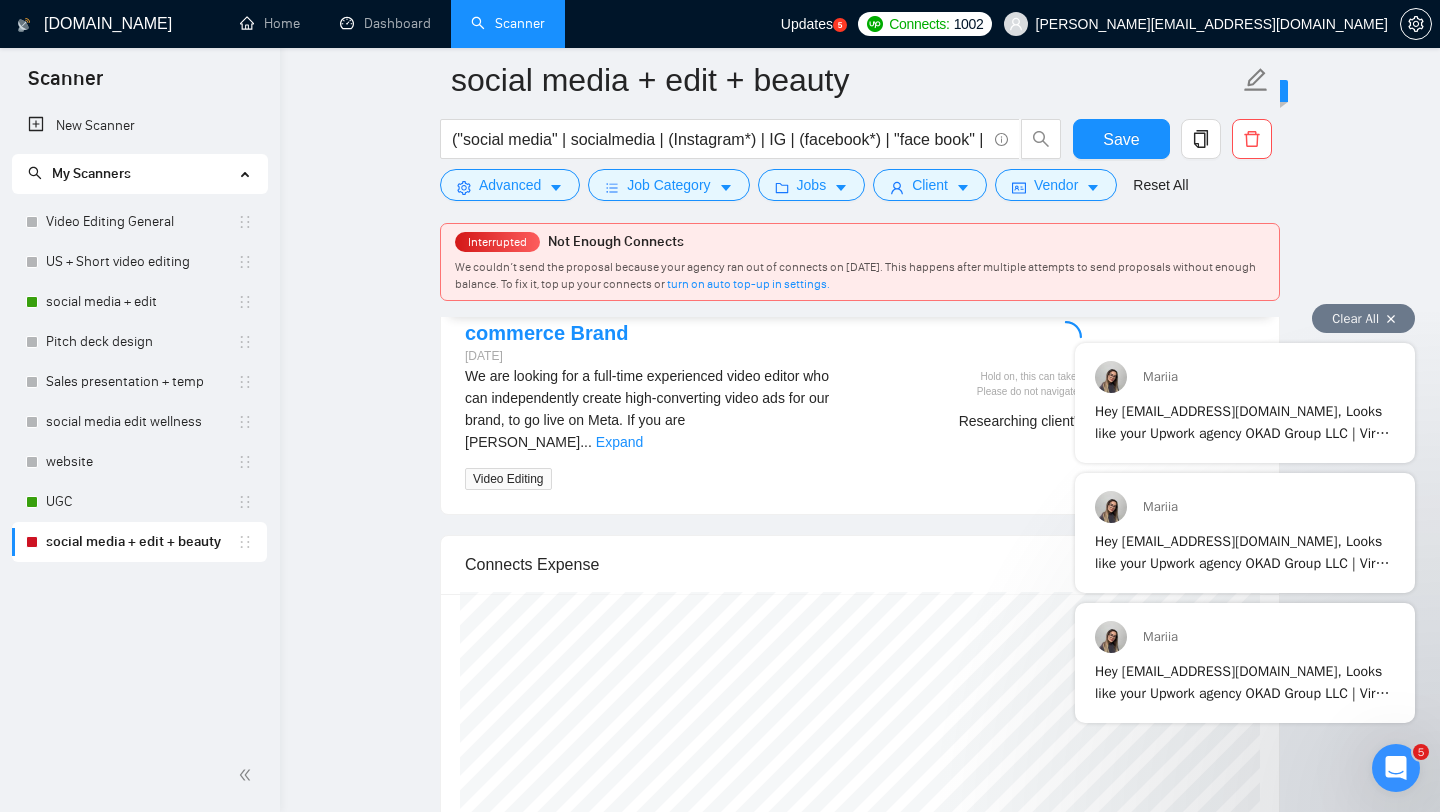 click on "Clear All" at bounding box center [1363, 318] 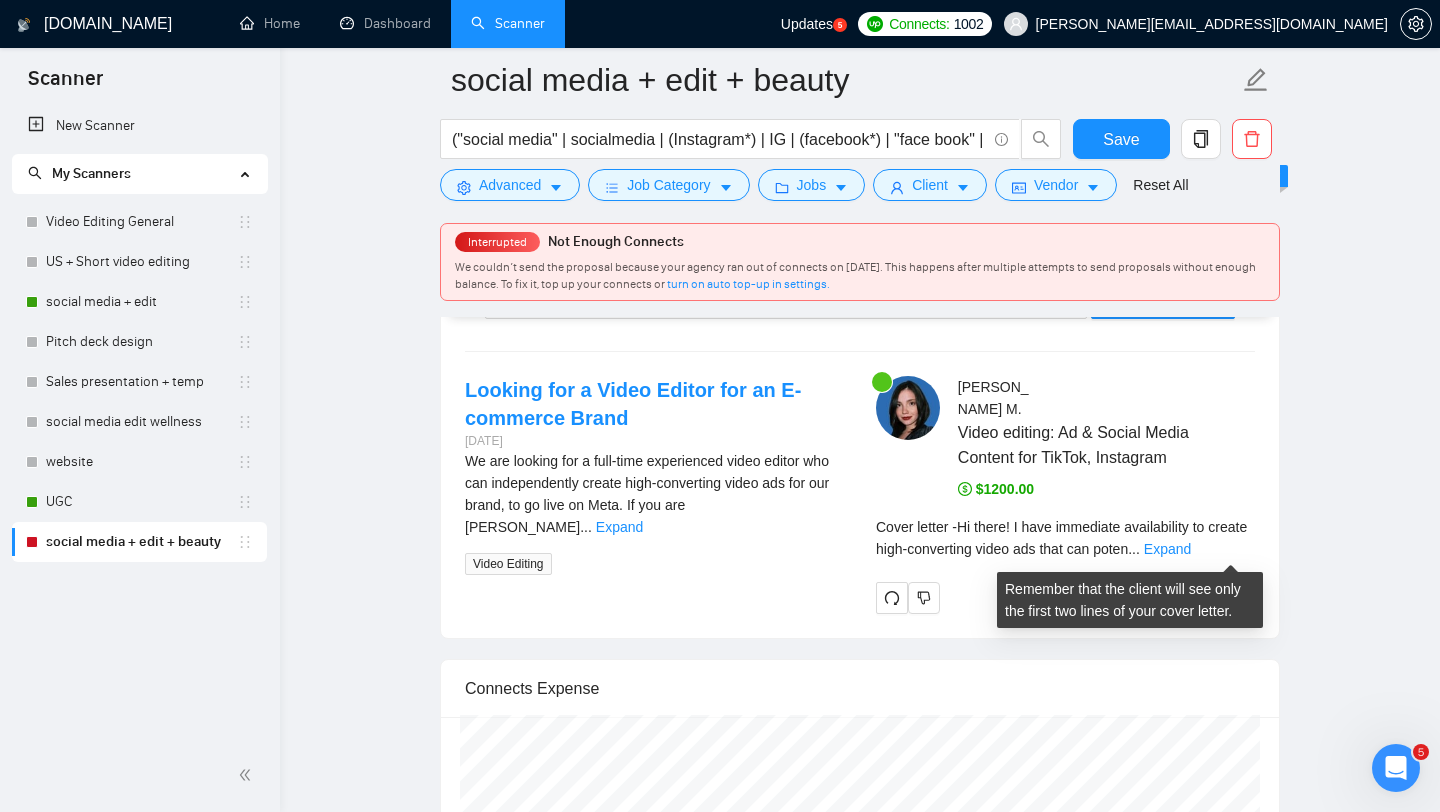 scroll, scrollTop: 3437, scrollLeft: 0, axis: vertical 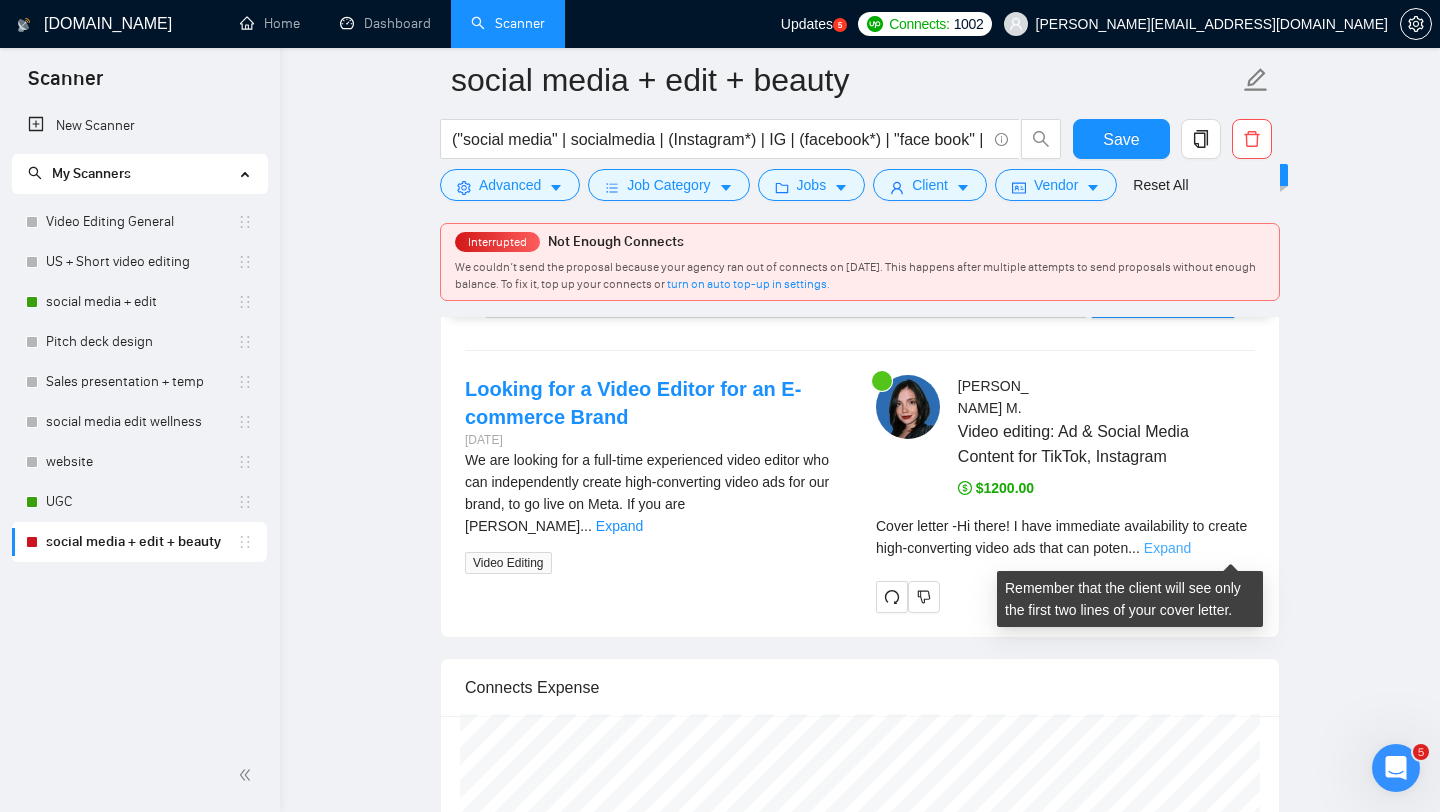 click on "Expand" at bounding box center [1167, 548] 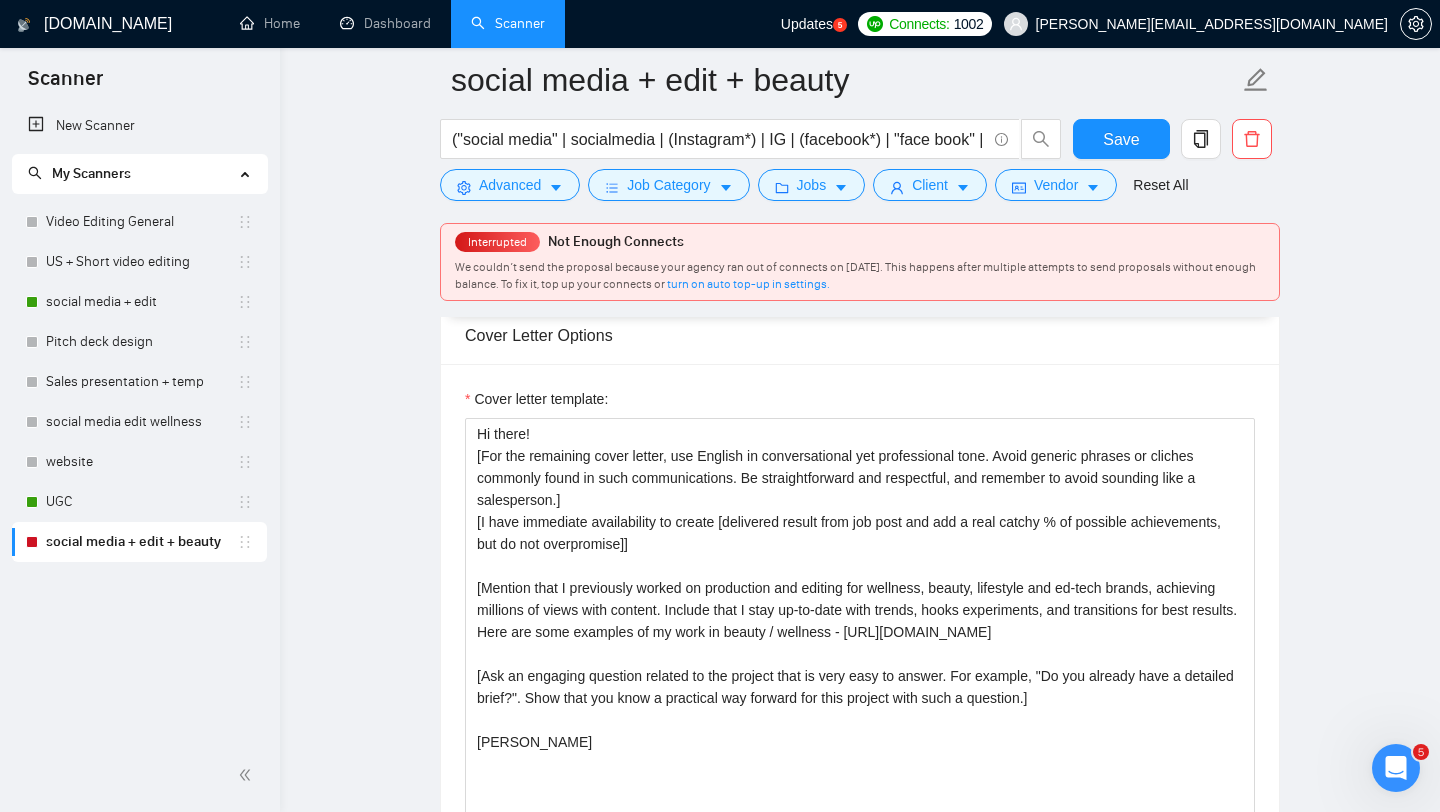 scroll, scrollTop: 1690, scrollLeft: 0, axis: vertical 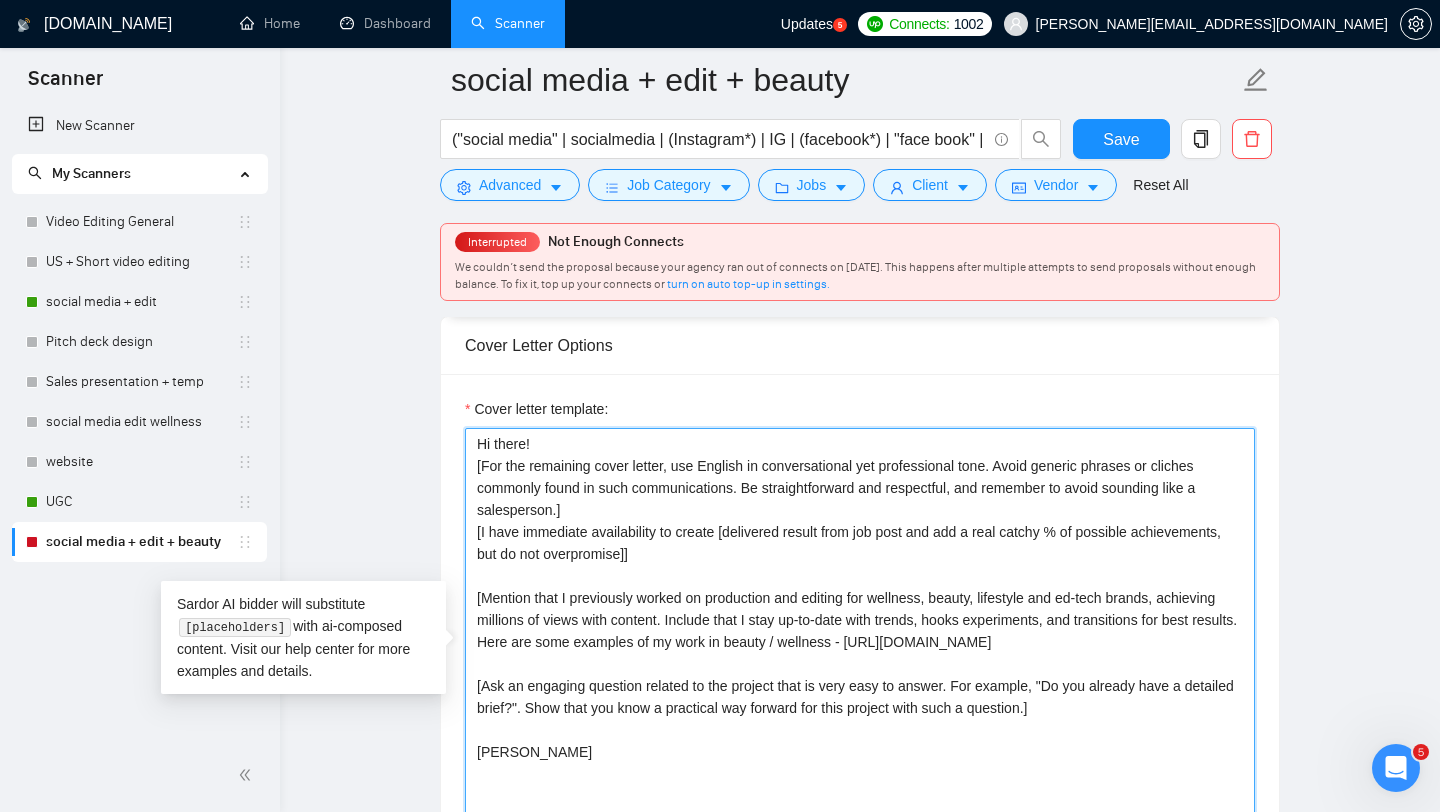 drag, startPoint x: 731, startPoint y: 554, endPoint x: 923, endPoint y: 547, distance: 192.12756 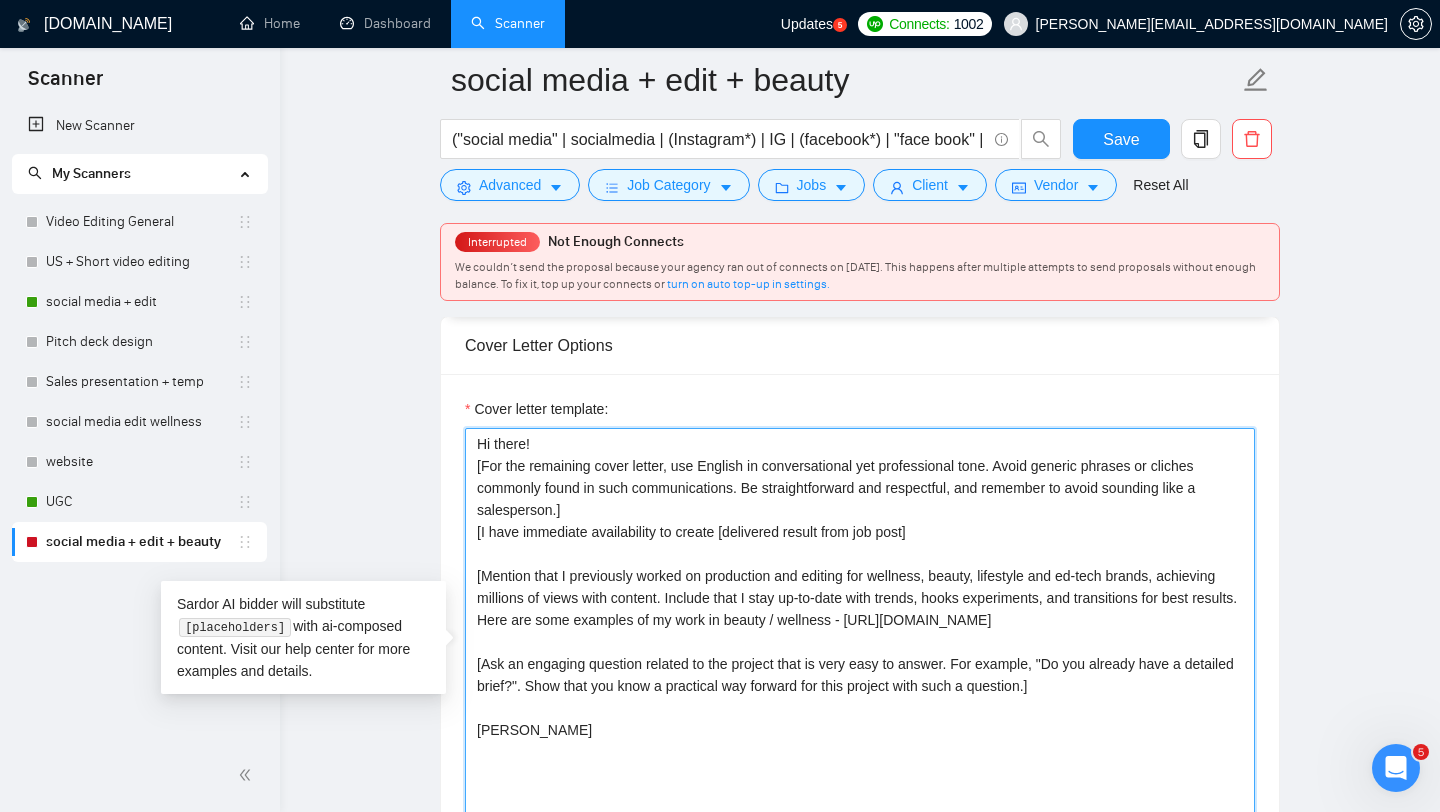 click on "Hi there!
[For the remaining cover letter, use English in conversational yet professional tone. Avoid generic phrases or cliches commonly found in such communications. Be straightforward and respectful, and remember to avoid sounding like a salesperson.]
[I have immediate availability to create [delivered result from job post]
[Mention that I previously worked on production and editing for wellness, beauty, lifestyle and ed-tech brands, achieving millions of views with content. Include that I stay up-to-date with trends, hooks experiments, and transitions for best results. Here are some examples of my work in beauty / wellness - [URL][DOMAIN_NAME]
[Ask an engaging question related to the project that is very easy to answer. For example, "Do you already have a detailed brief?". Show that you know a practical way forward for this project with such a question.]
[PERSON_NAME]" at bounding box center (860, 653) 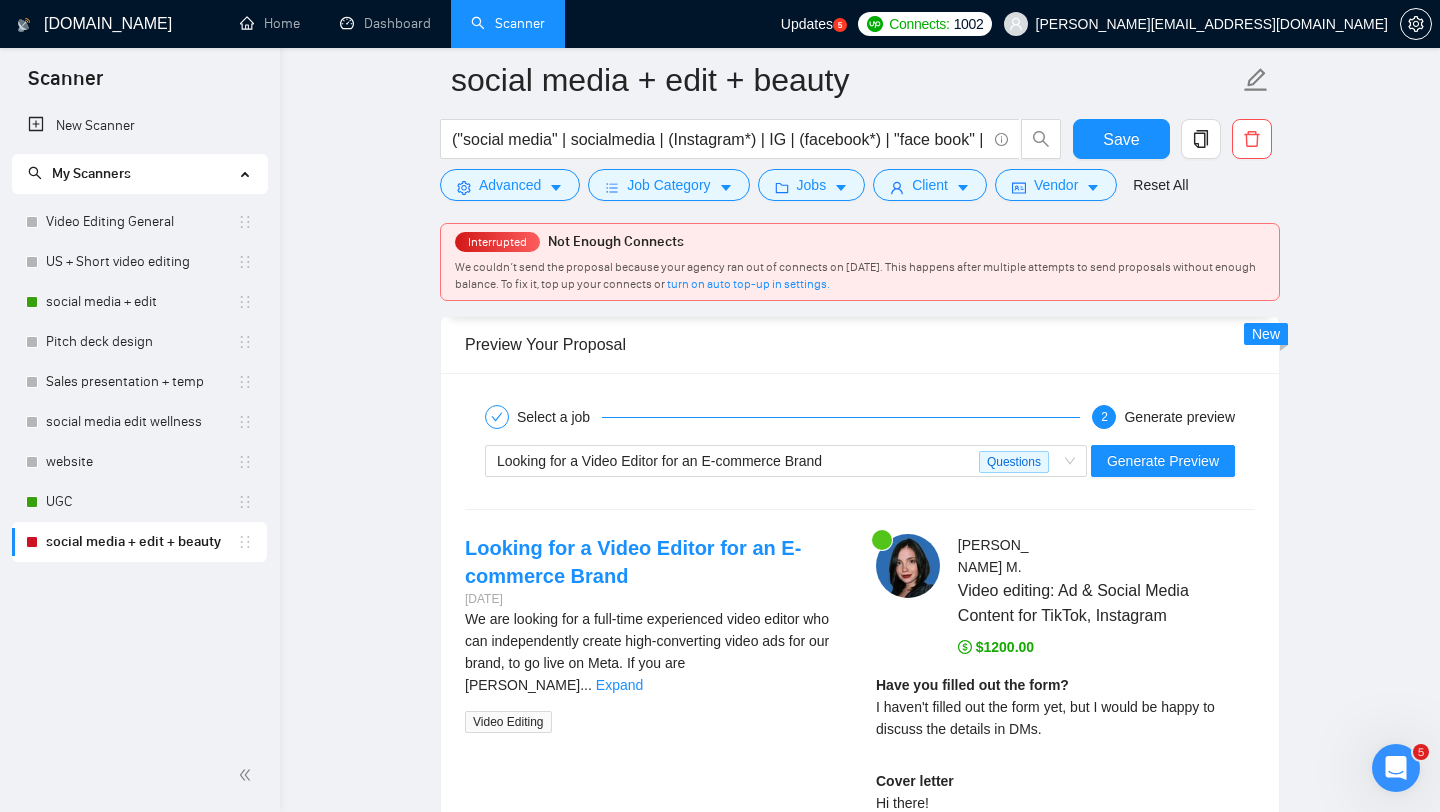 scroll, scrollTop: 3298, scrollLeft: 0, axis: vertical 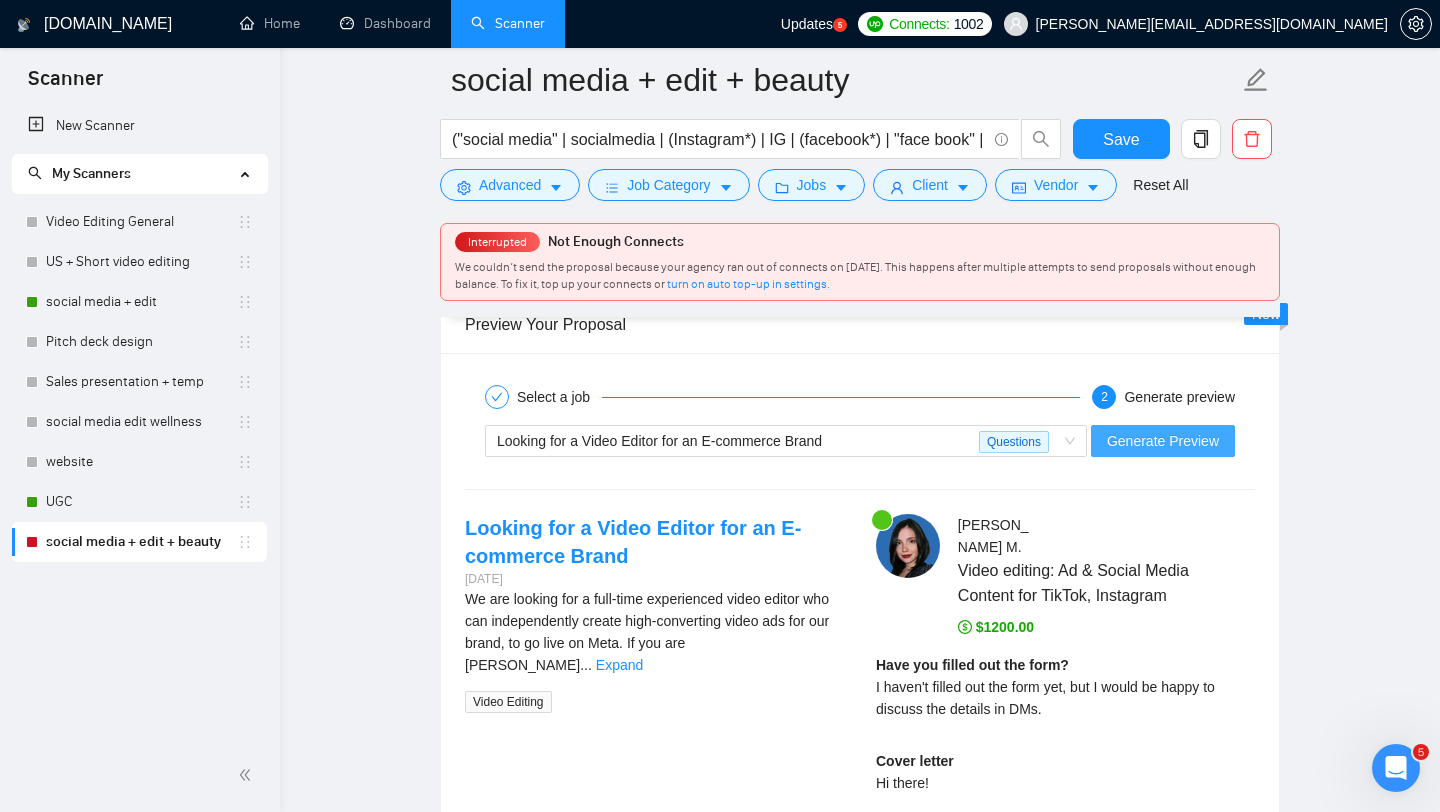 type on "Hi there!
[For the remaining cover letter, use English in conversational yet professional tone. Avoid generic phrases or cliches commonly found in such communications. Be straightforward and respectful, and remember to avoid sounding like a salesperson.]
[I have immediate availability to create [delivered result from job post]]
[Mention that I previously worked on production and editing for wellness, beauty, lifestyle and ed-tech brands, achieving millions of views with content. Include that I stay up-to-date with trends, hooks experiments, and transitions for best results. Here are some examples of my work in beauty / wellness - [URL][DOMAIN_NAME]
[Ask an engaging question related to the project that is very easy to answer. For example, "Do you already have a detailed brief?". Show that you know a practical way forward for this project with such a question.]
[PERSON_NAME]" 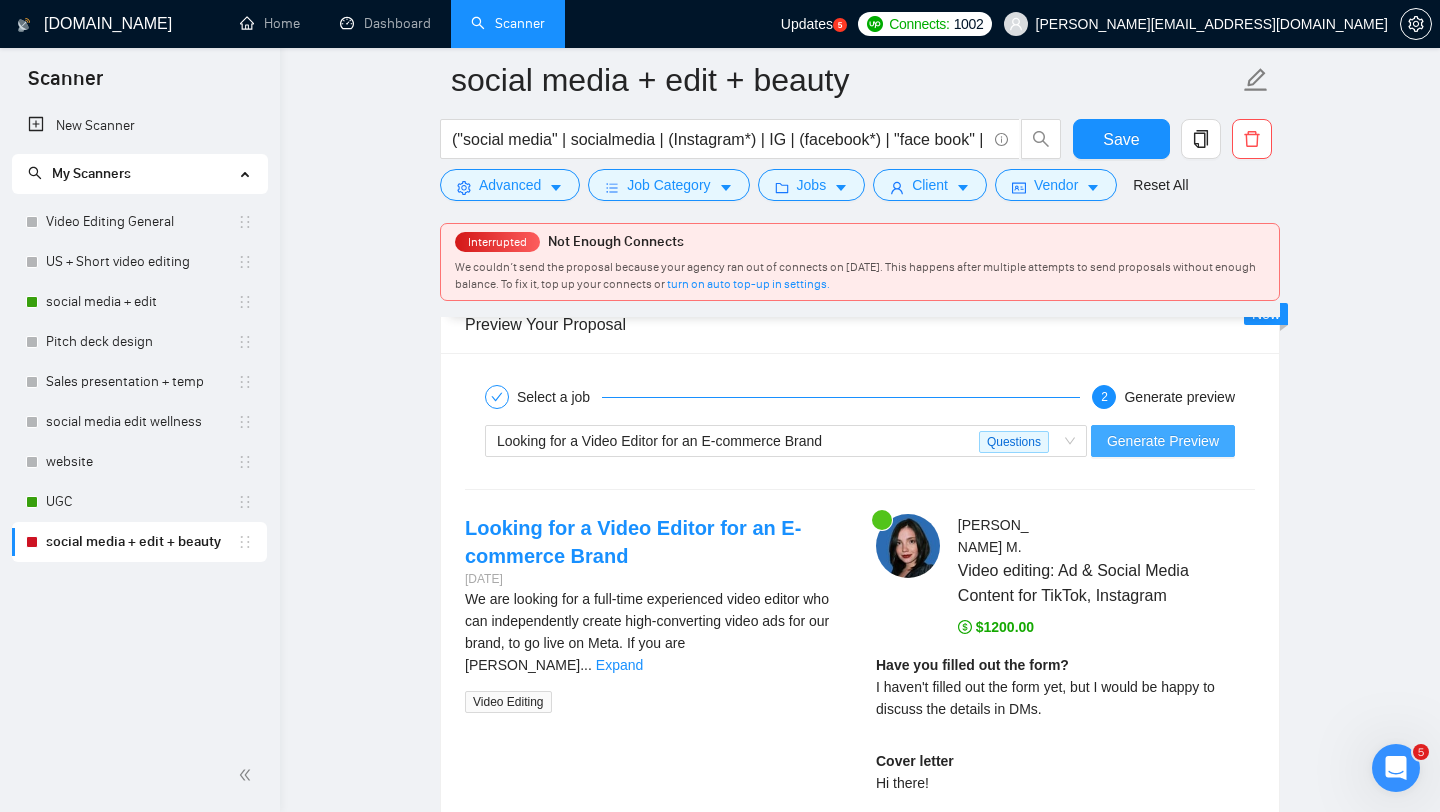 click on "Generate Preview" at bounding box center (1163, 441) 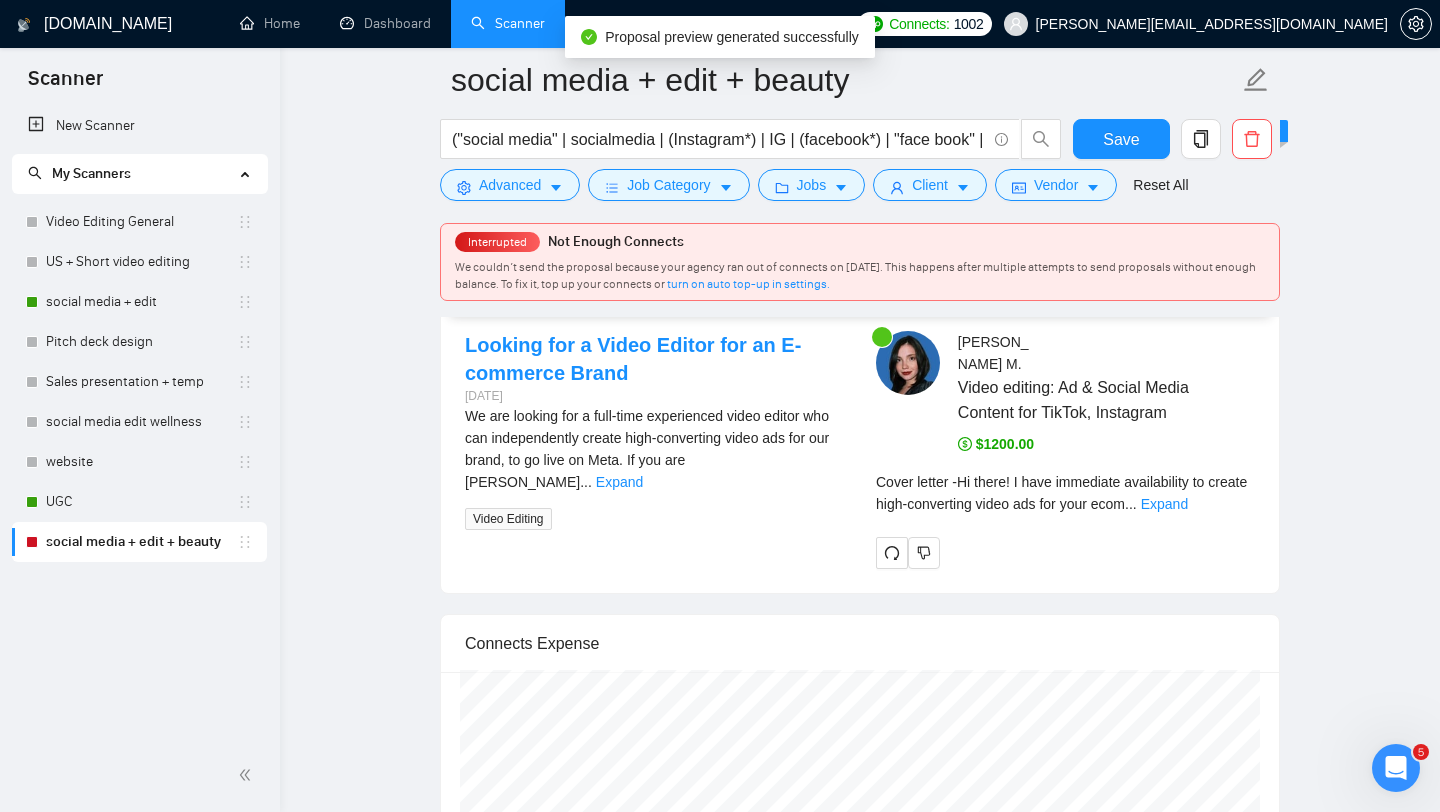 scroll, scrollTop: 3525, scrollLeft: 0, axis: vertical 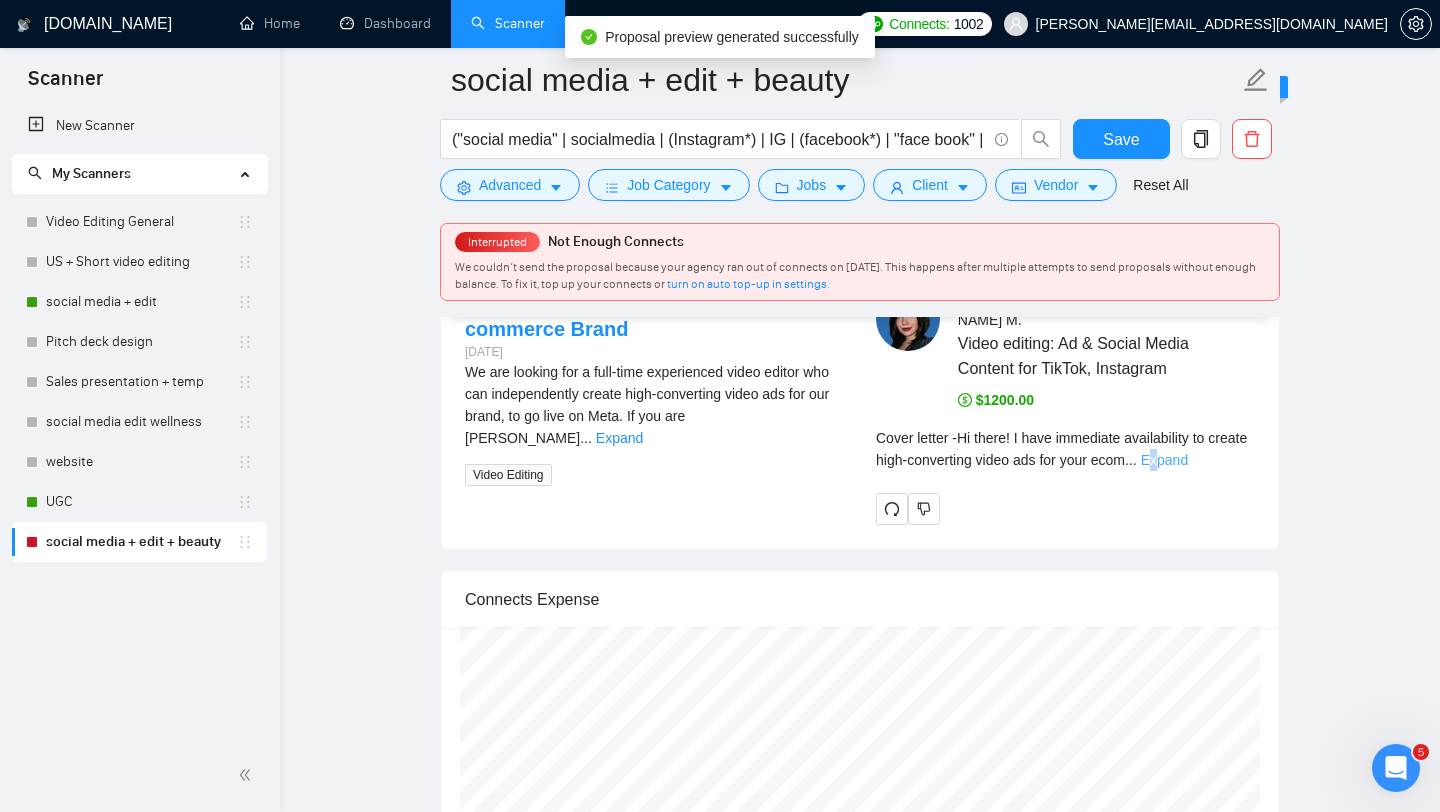 click on "Expand" at bounding box center (1164, 460) 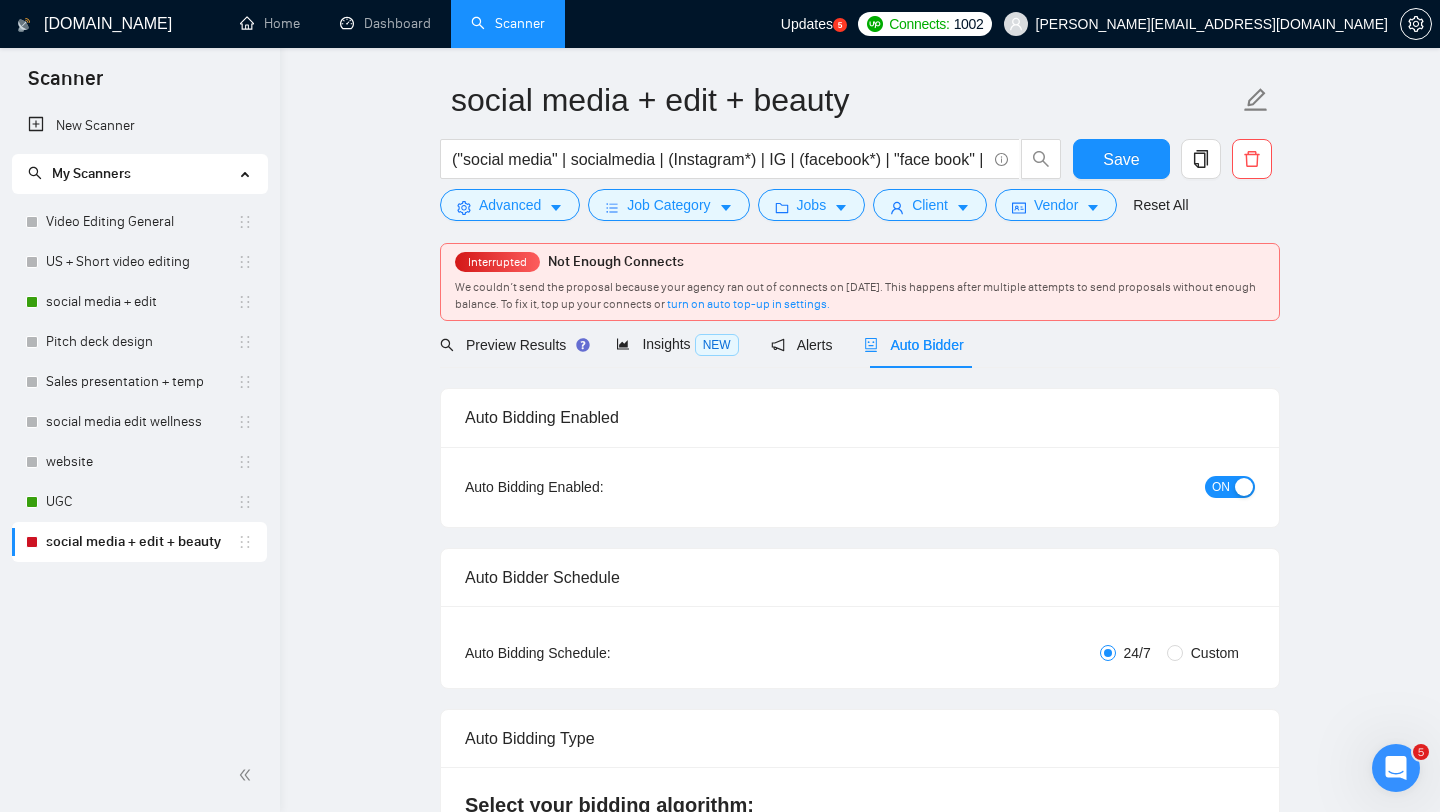 scroll, scrollTop: 0, scrollLeft: 0, axis: both 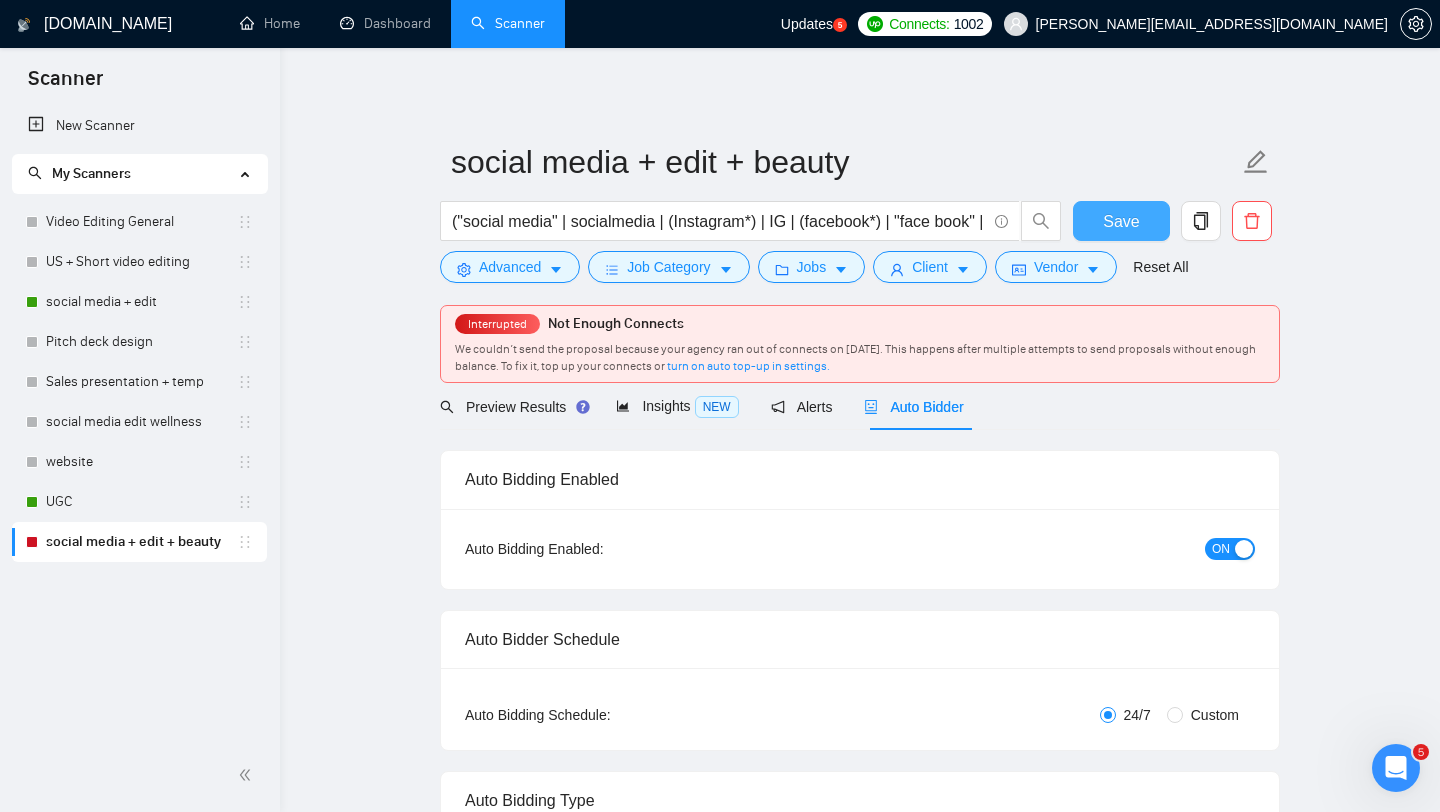 click on "Save" at bounding box center (1121, 221) 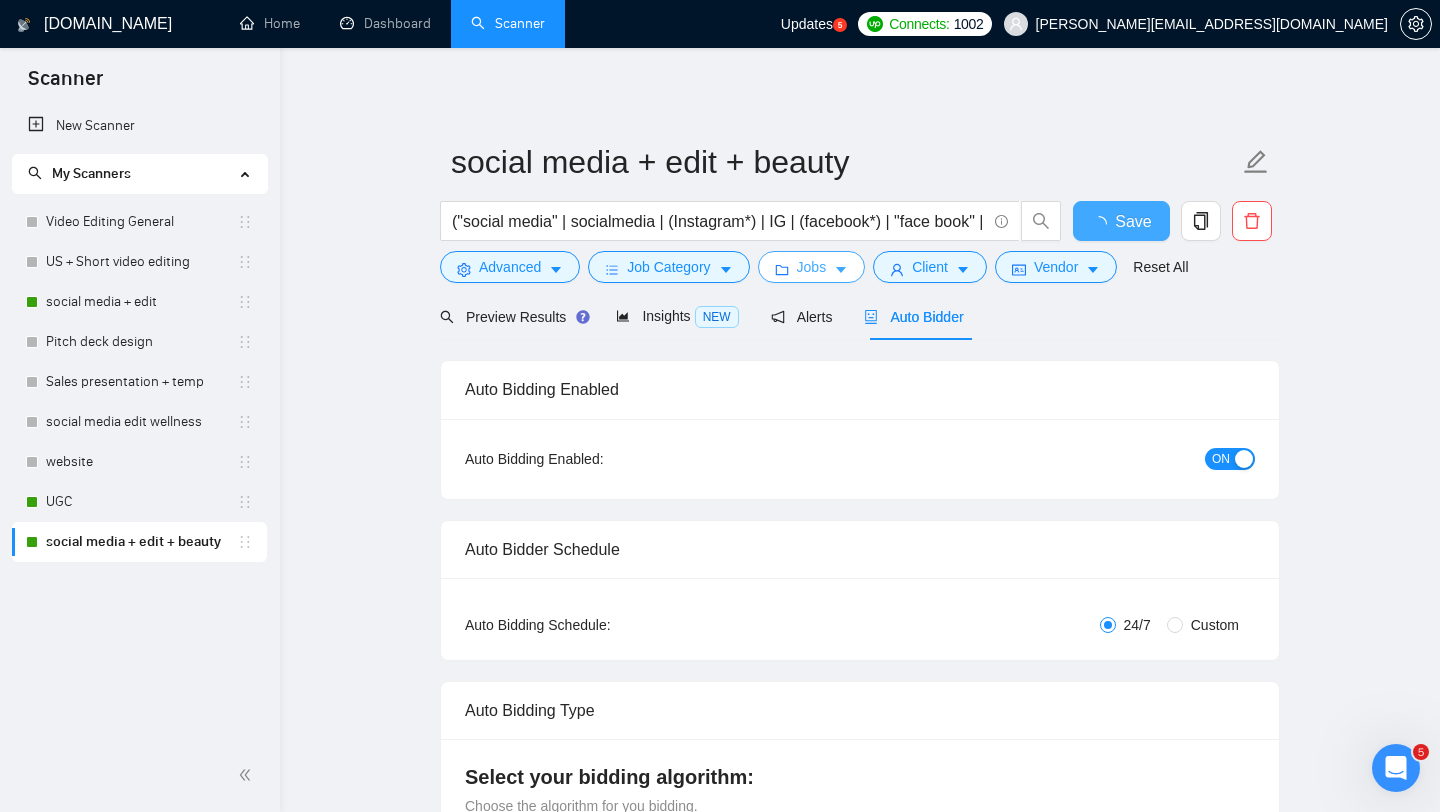 type 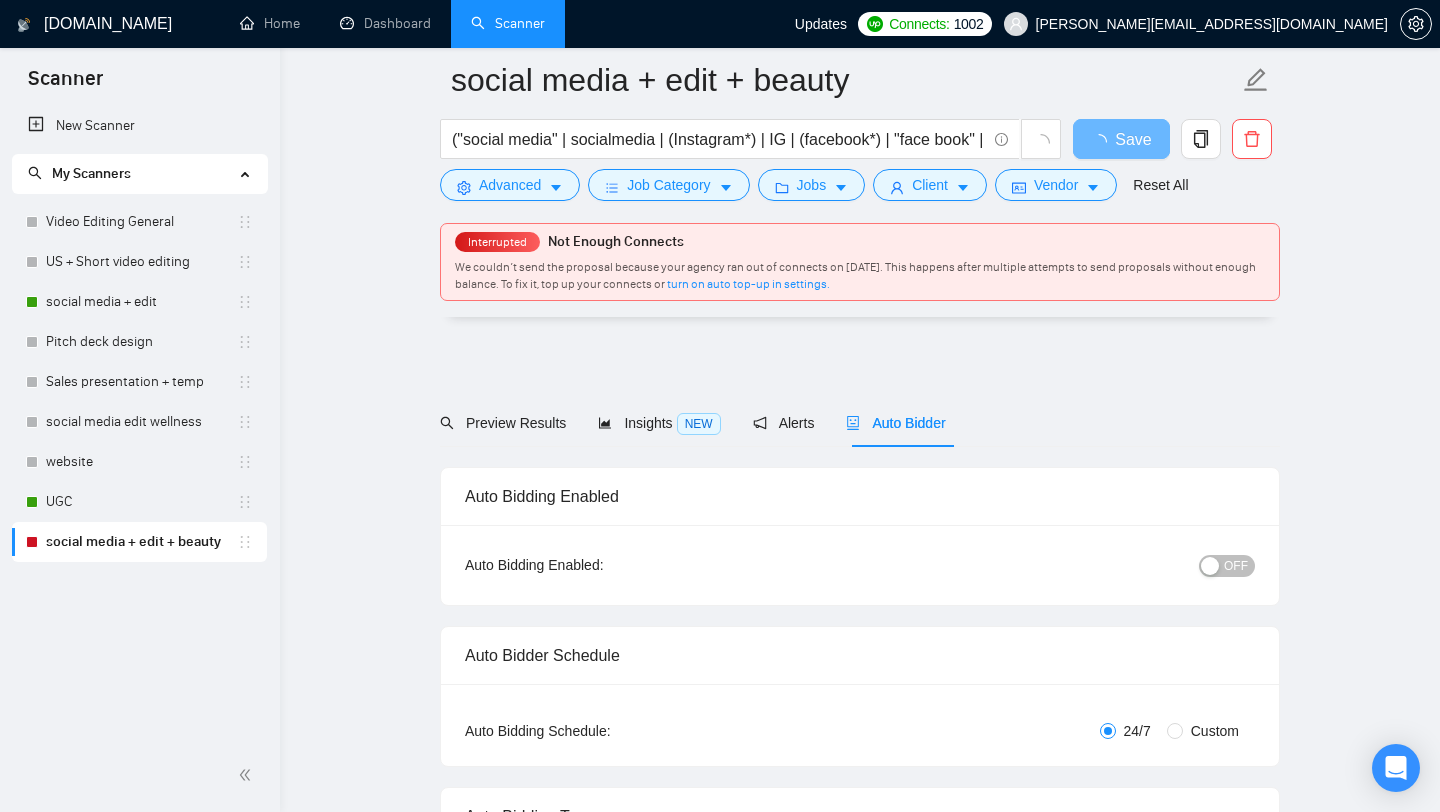 scroll, scrollTop: 1795, scrollLeft: 0, axis: vertical 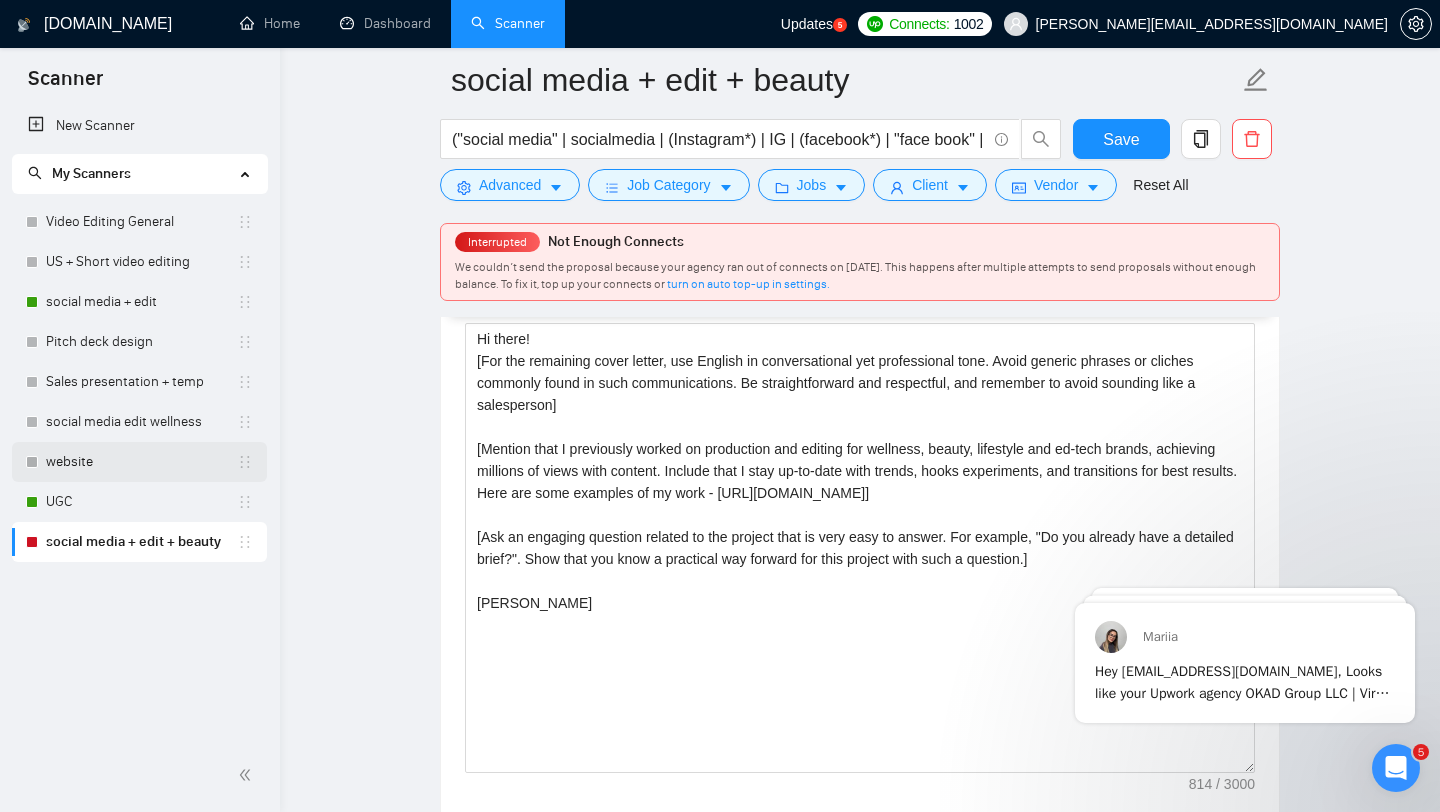 click on "website" at bounding box center [141, 462] 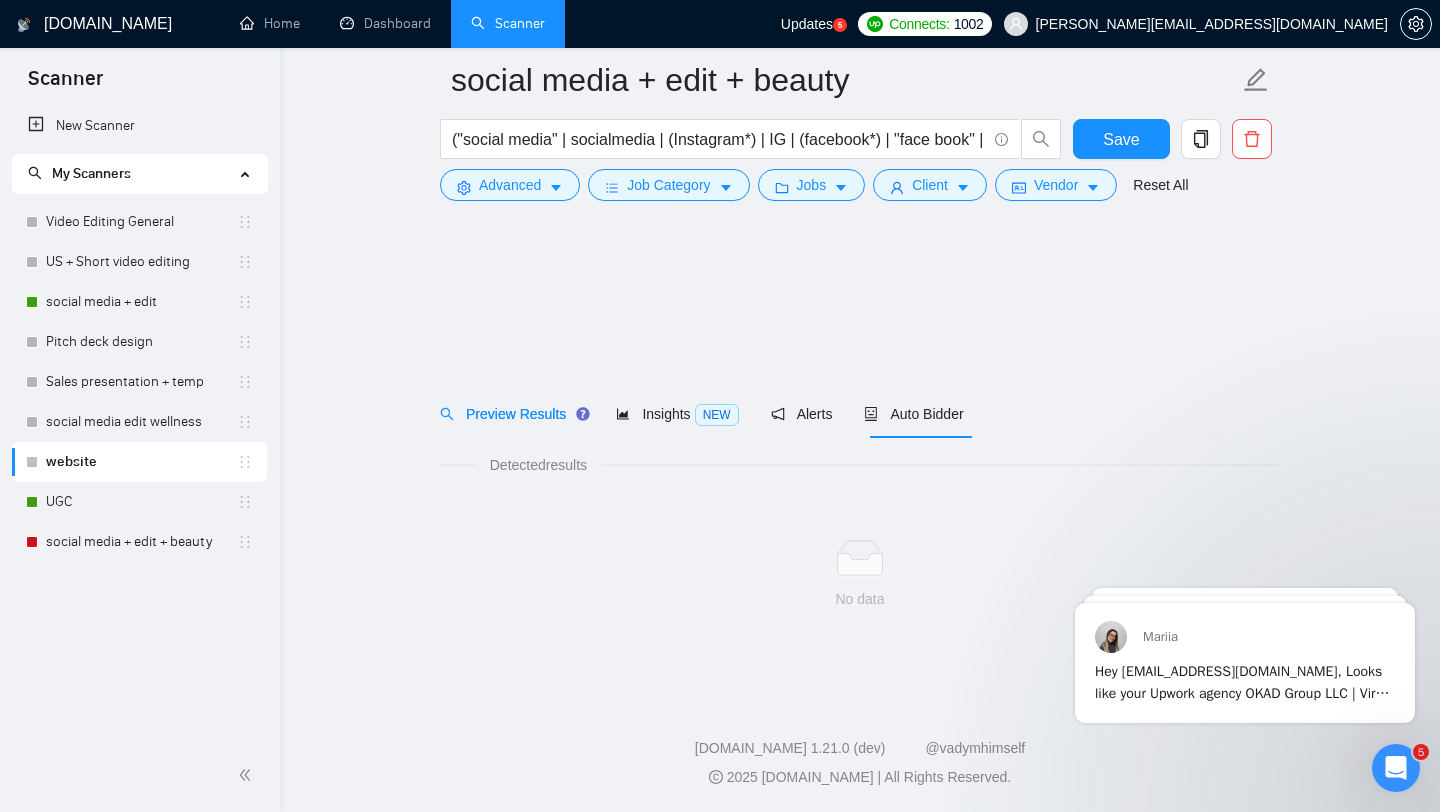 scroll, scrollTop: 0, scrollLeft: 0, axis: both 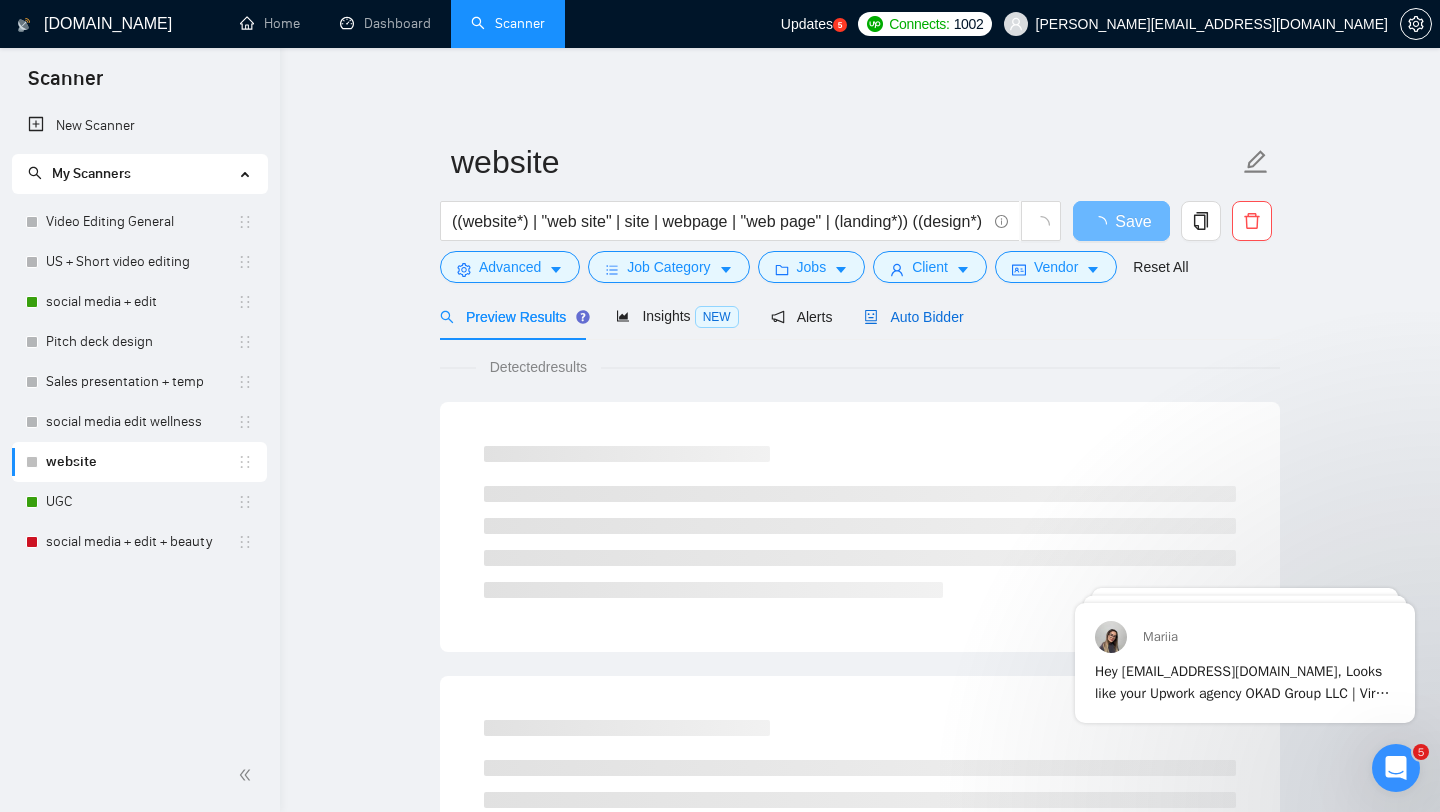 click on "Auto Bidder" at bounding box center [913, 317] 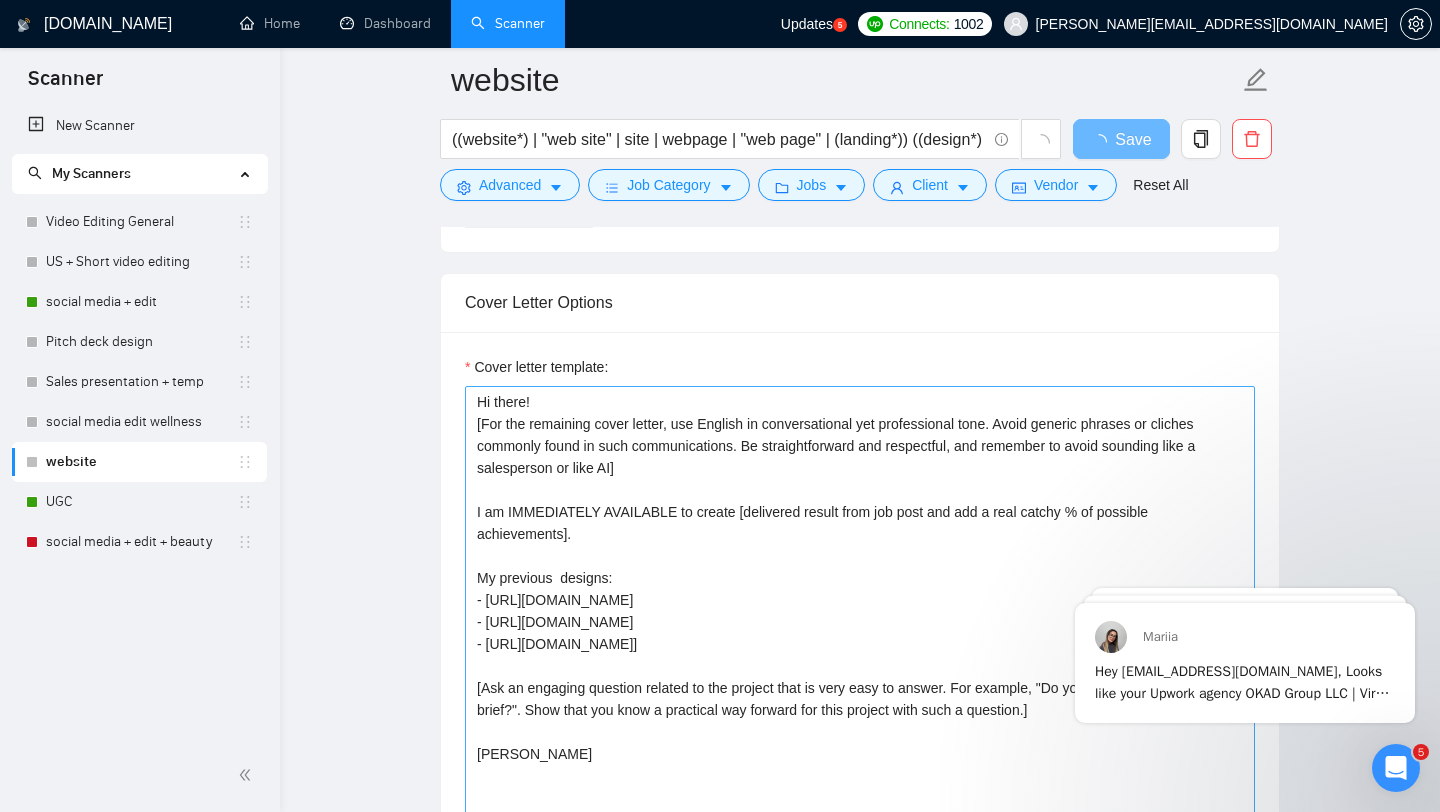 scroll, scrollTop: 1657, scrollLeft: 0, axis: vertical 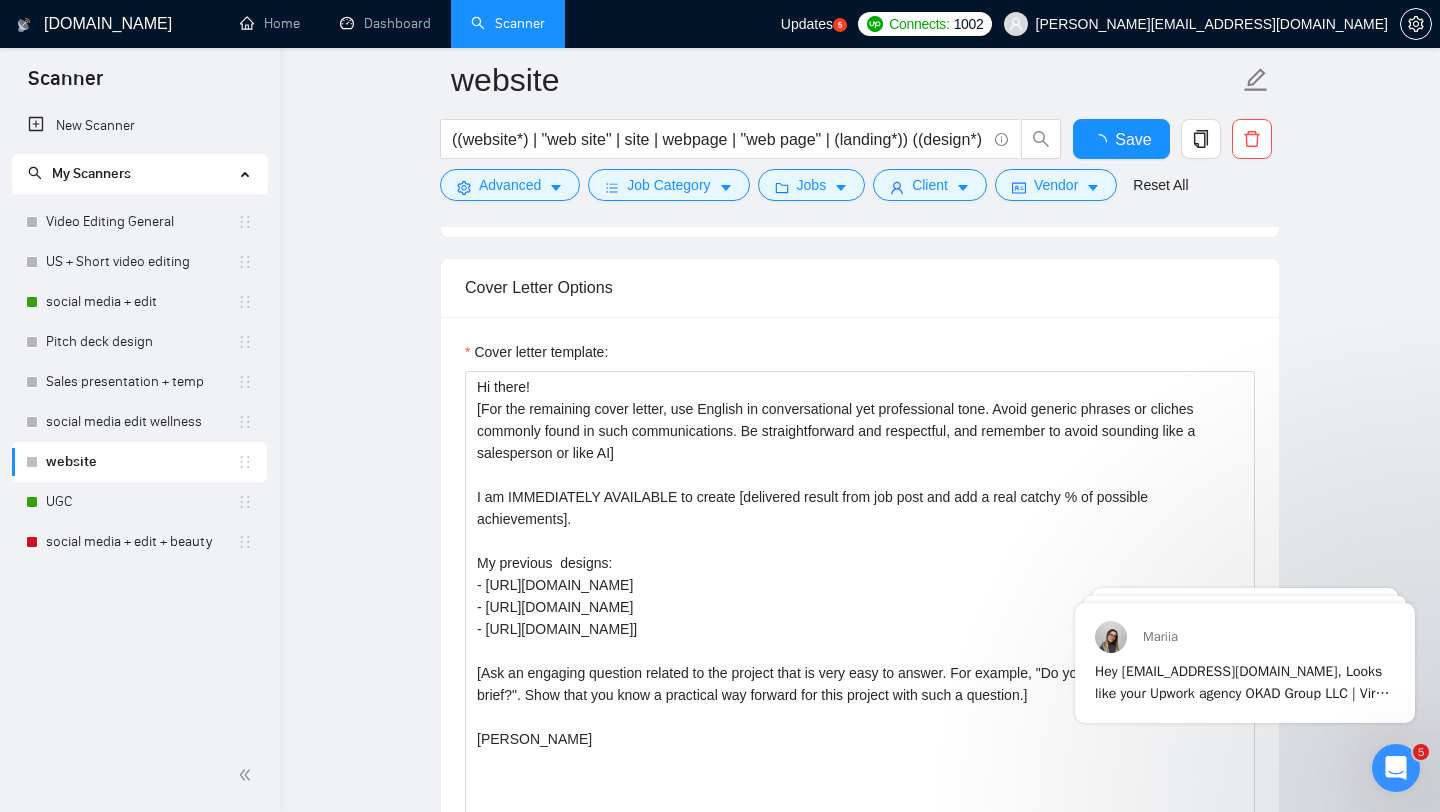 type 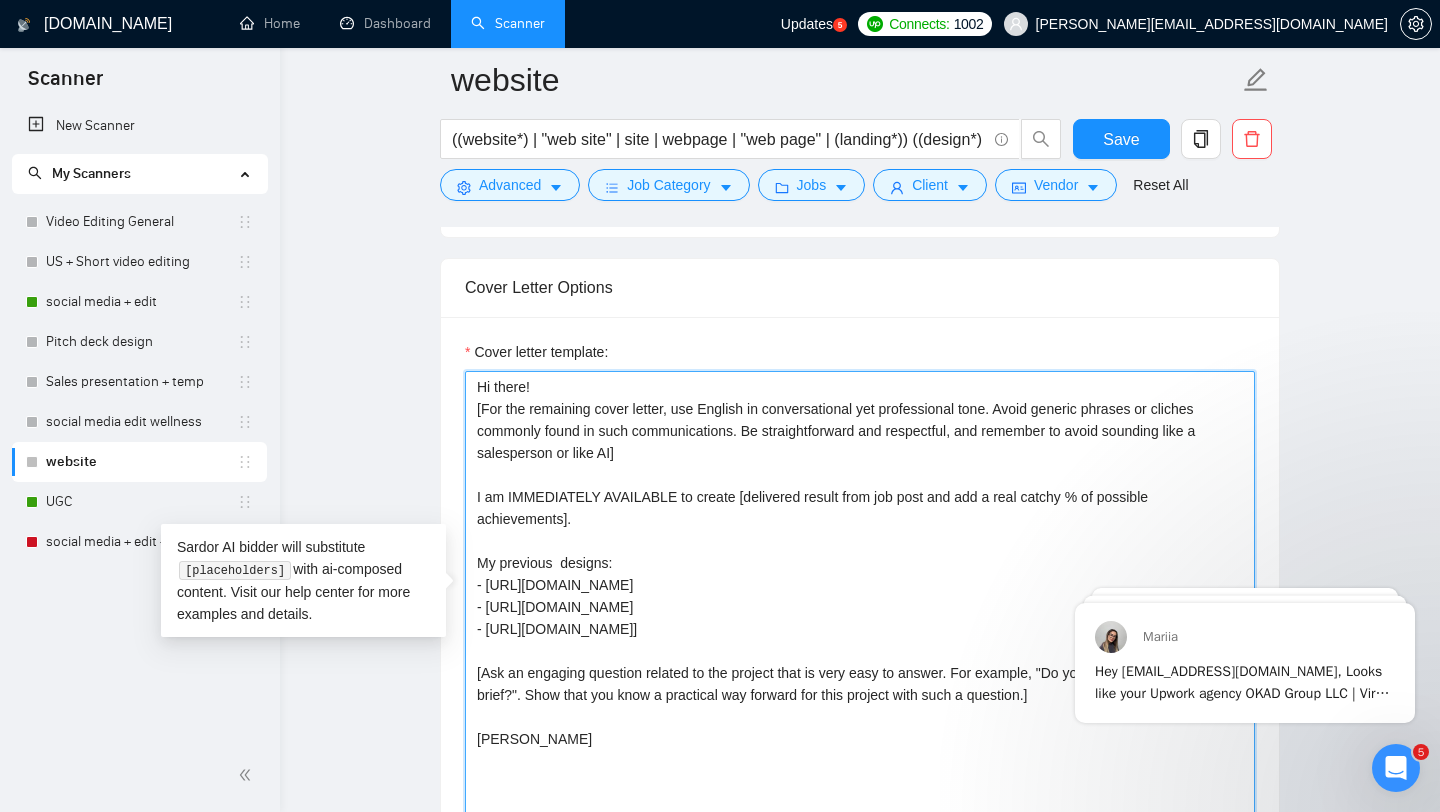 drag, startPoint x: 571, startPoint y: 522, endPoint x: 452, endPoint y: 492, distance: 122.72327 